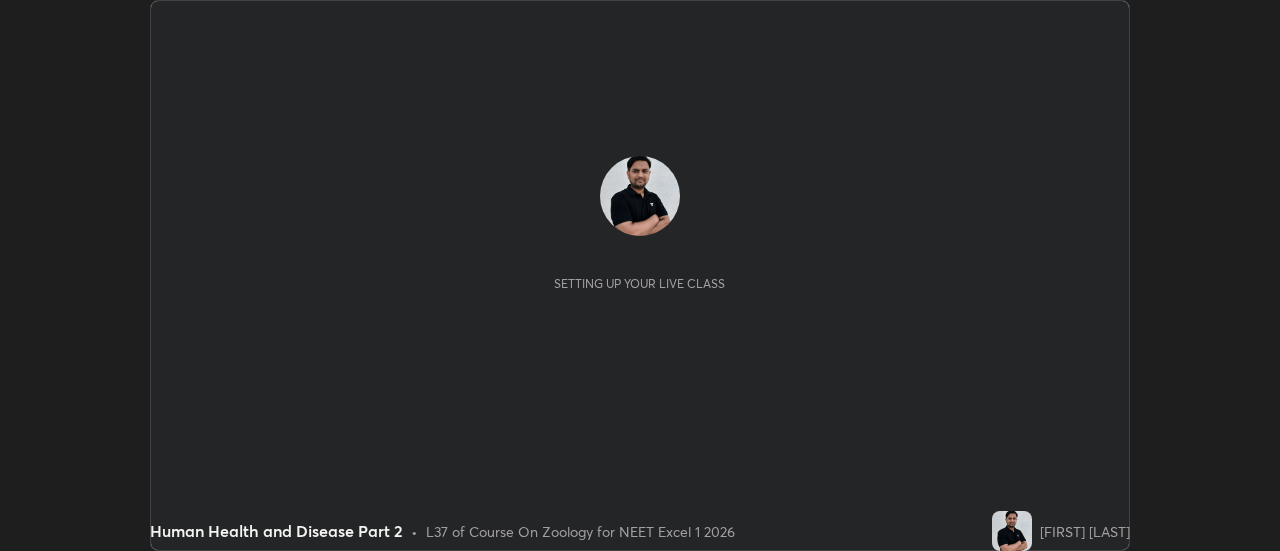 scroll, scrollTop: 0, scrollLeft: 0, axis: both 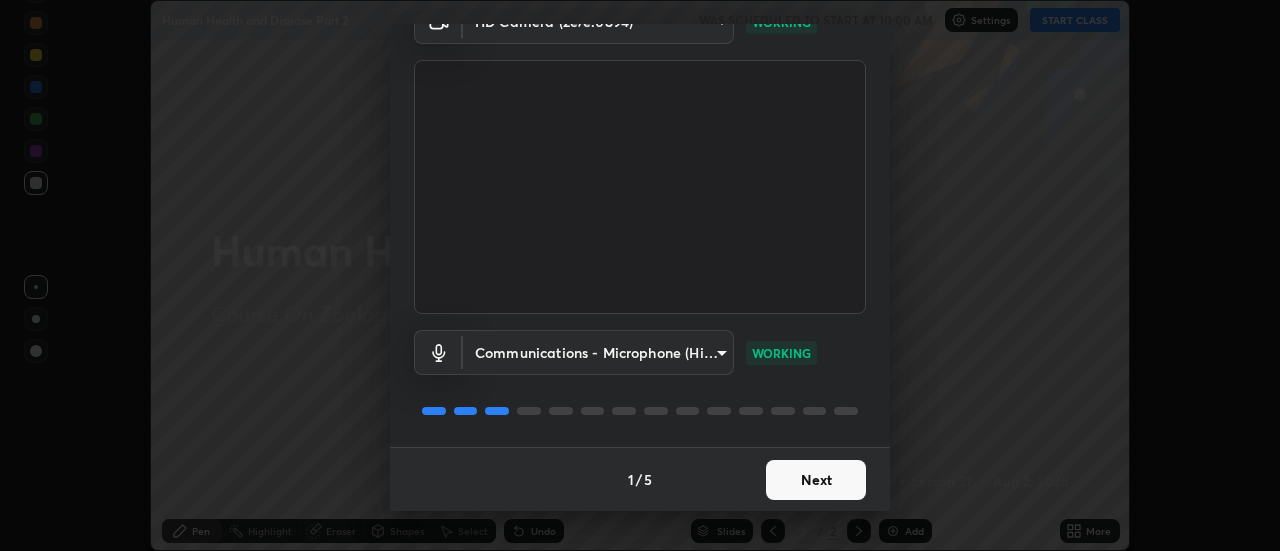 click on "Next" at bounding box center [816, 480] 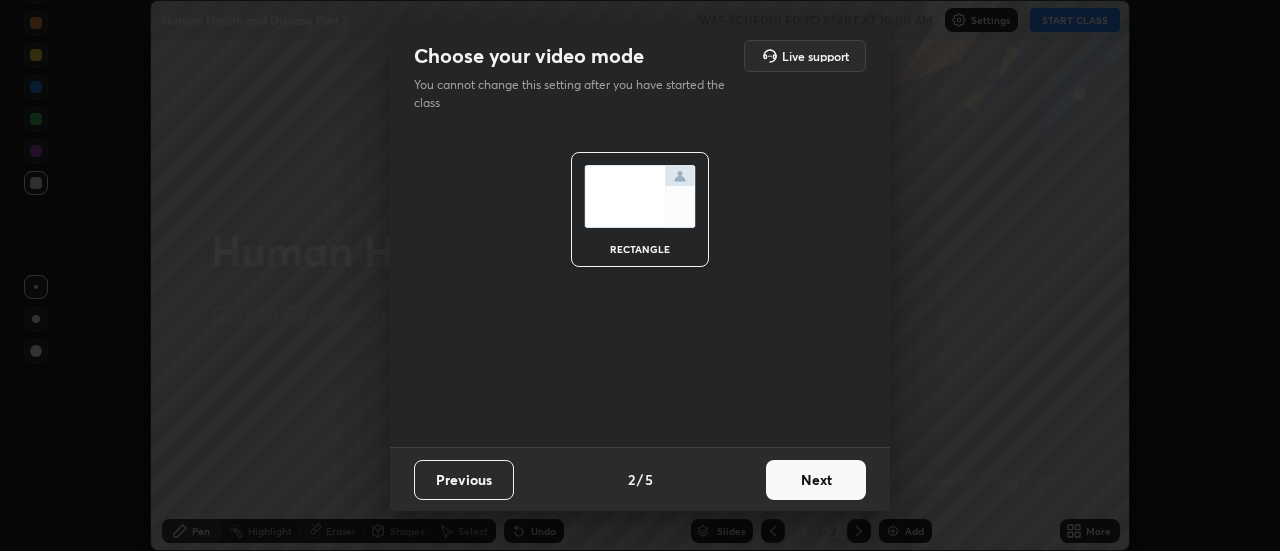 scroll, scrollTop: 0, scrollLeft: 0, axis: both 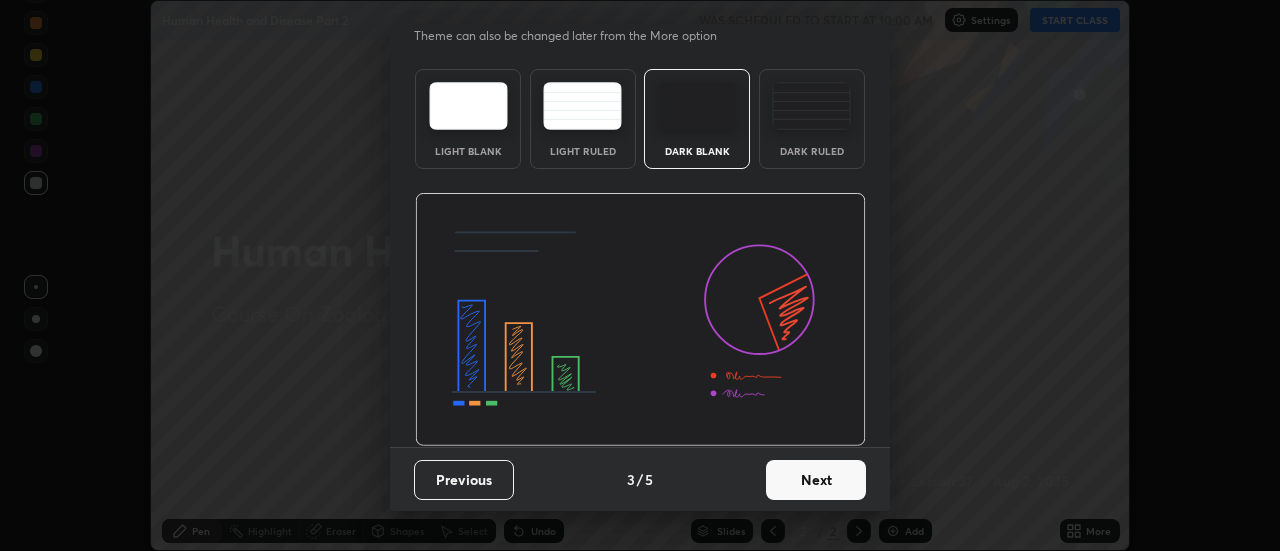 click on "Next" at bounding box center [816, 480] 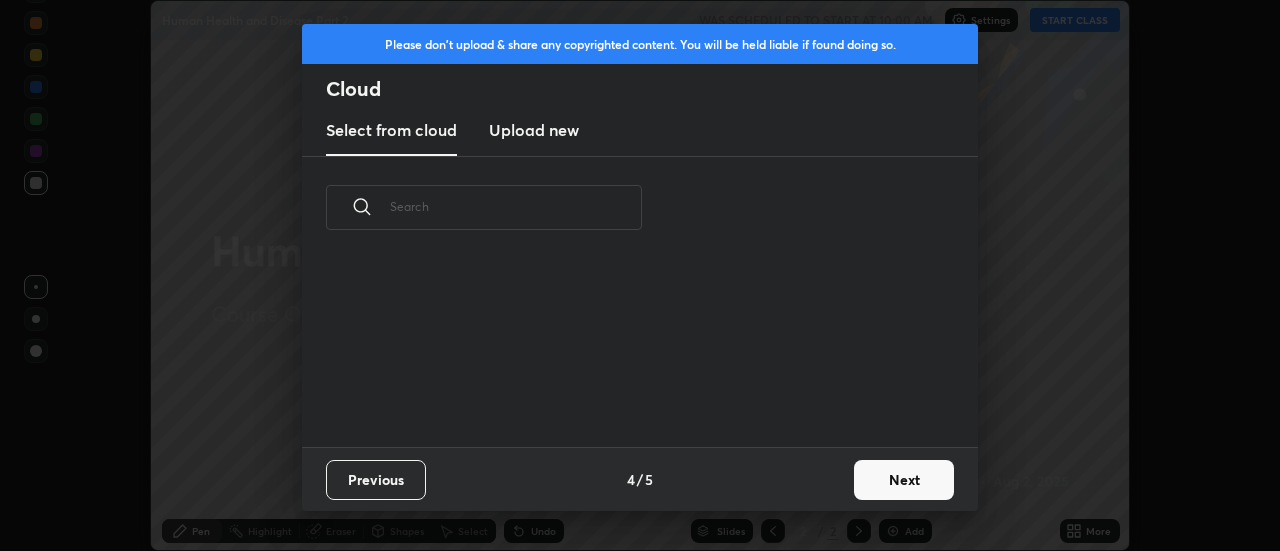 scroll, scrollTop: 0, scrollLeft: 0, axis: both 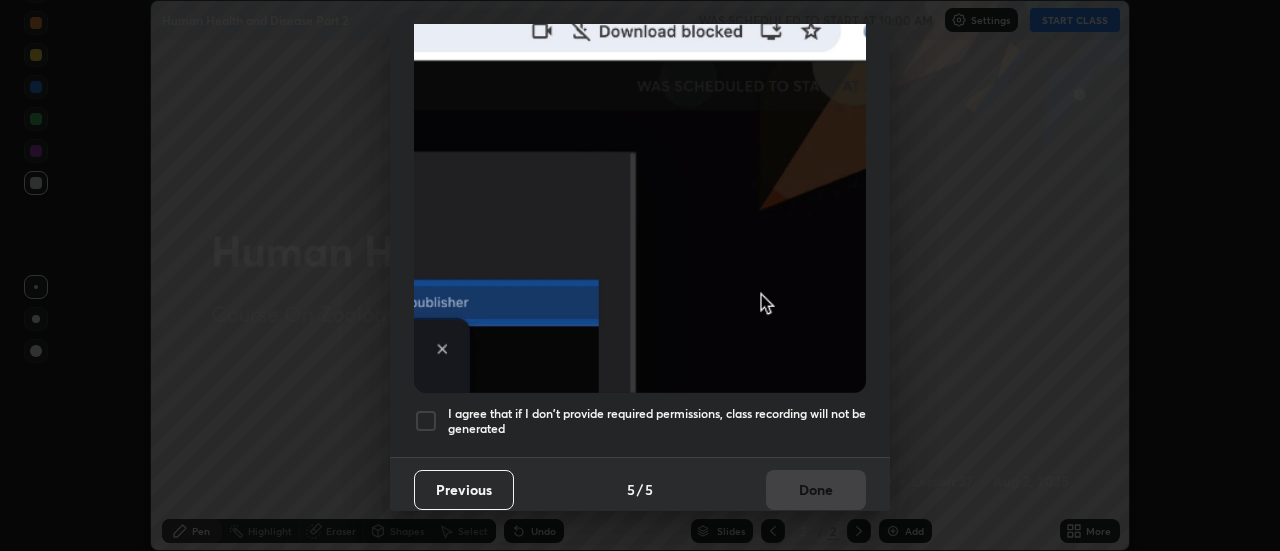 click on "I agree that if I don't provide required permissions, class recording will not be generated" at bounding box center [657, 421] 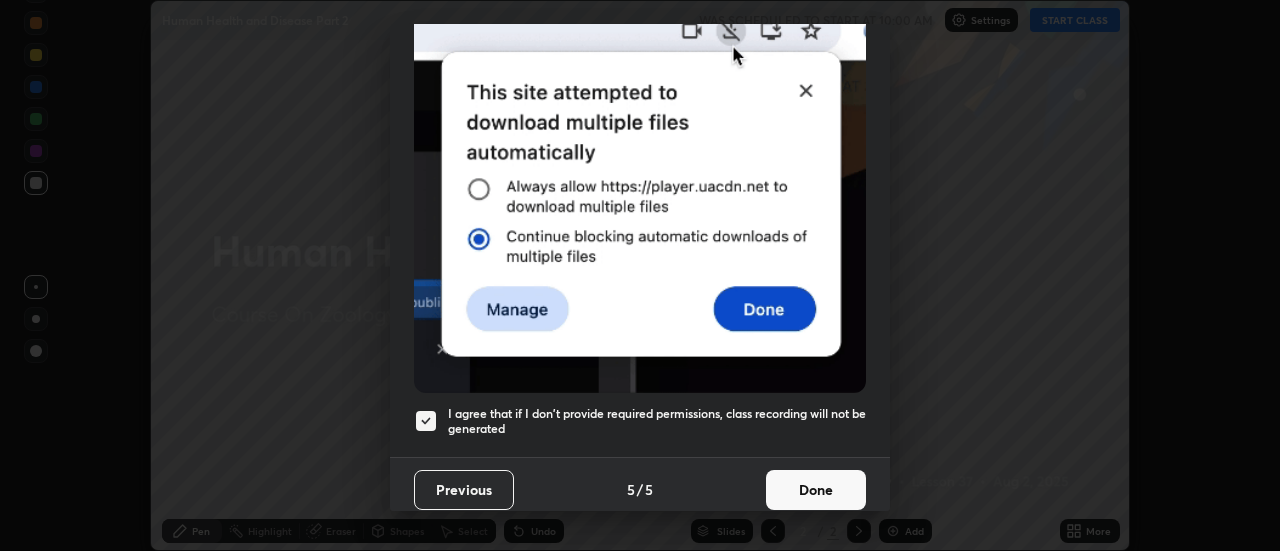 click on "Done" at bounding box center [816, 490] 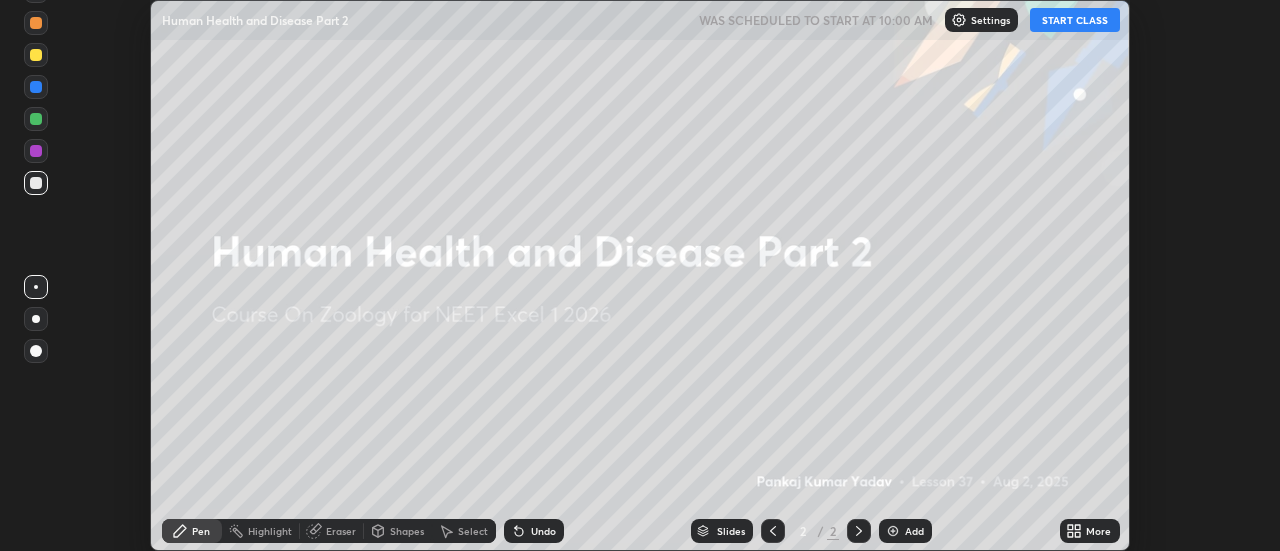 click on "START CLASS" at bounding box center (1075, 20) 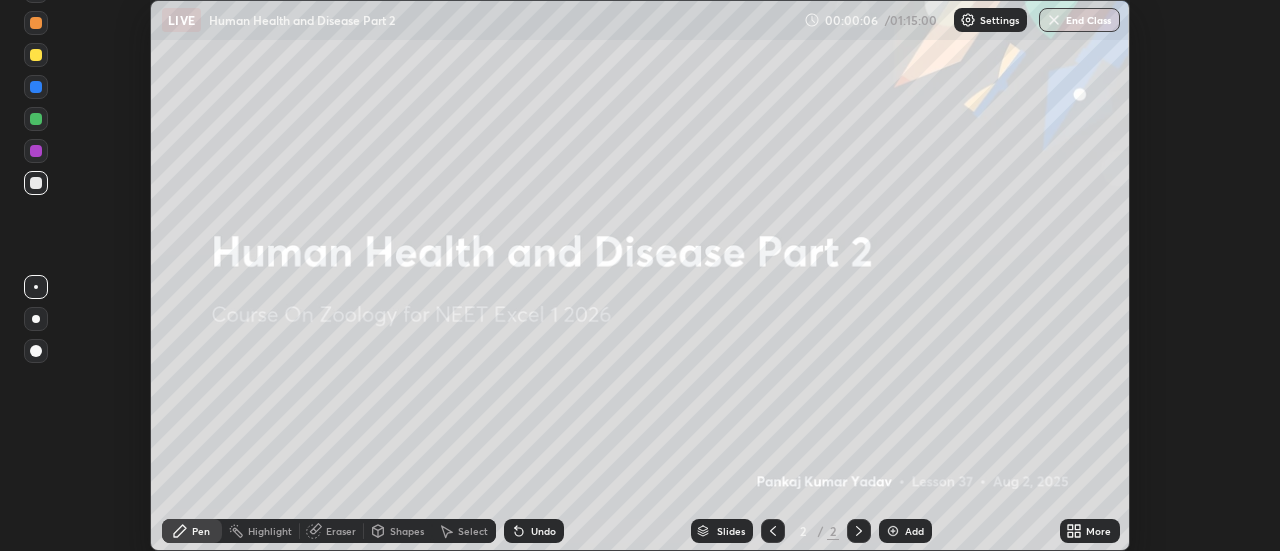 click 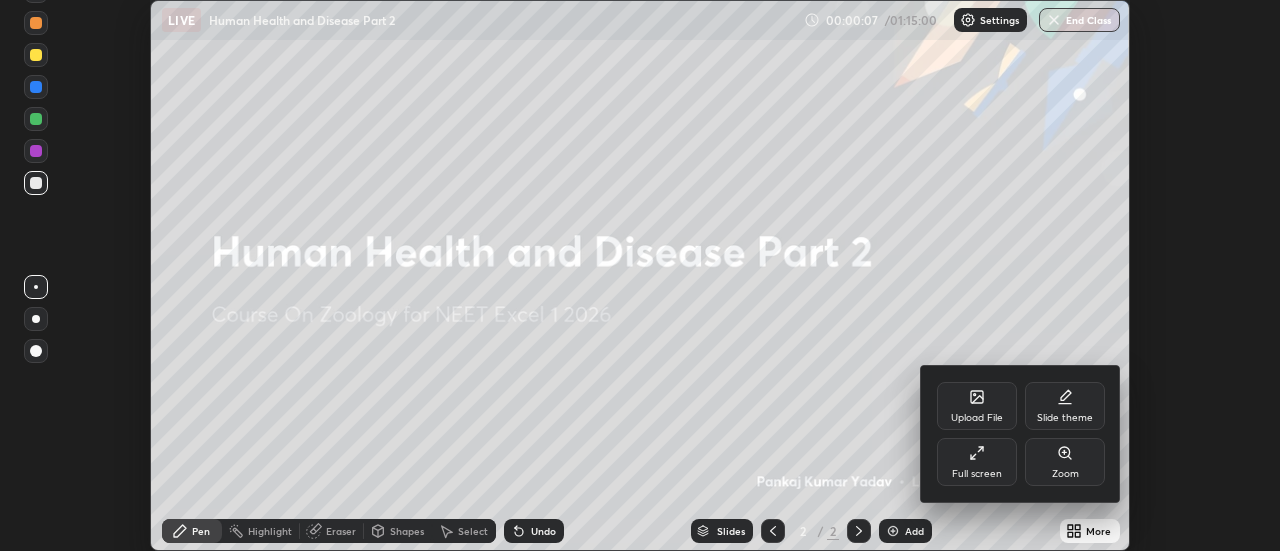 click on "Full screen" at bounding box center (977, 474) 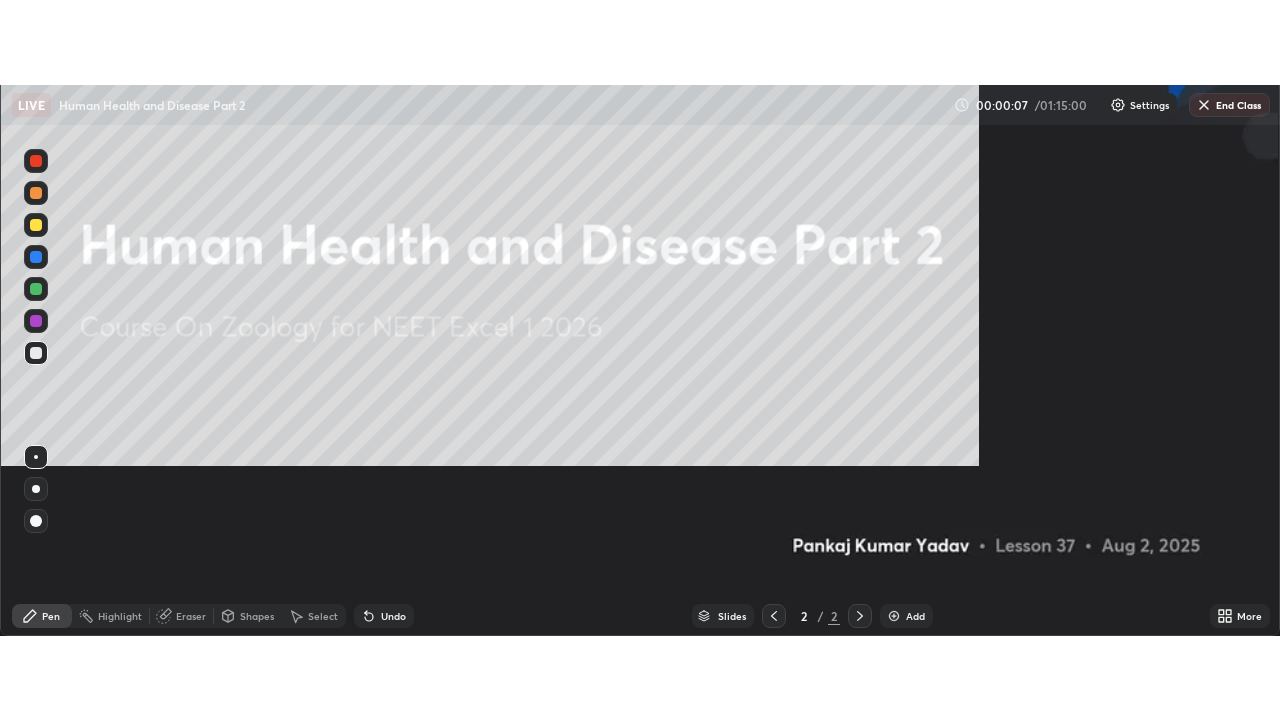 scroll, scrollTop: 99280, scrollLeft: 98720, axis: both 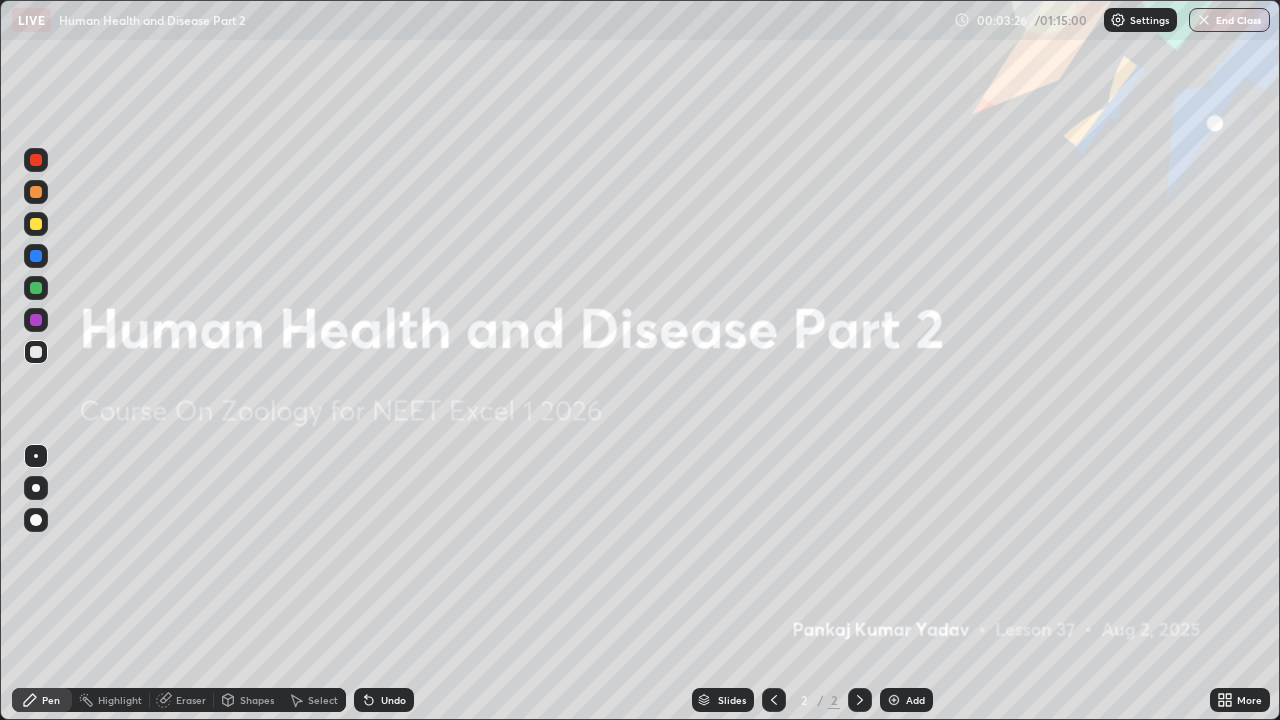click on "Settings" at bounding box center (1149, 20) 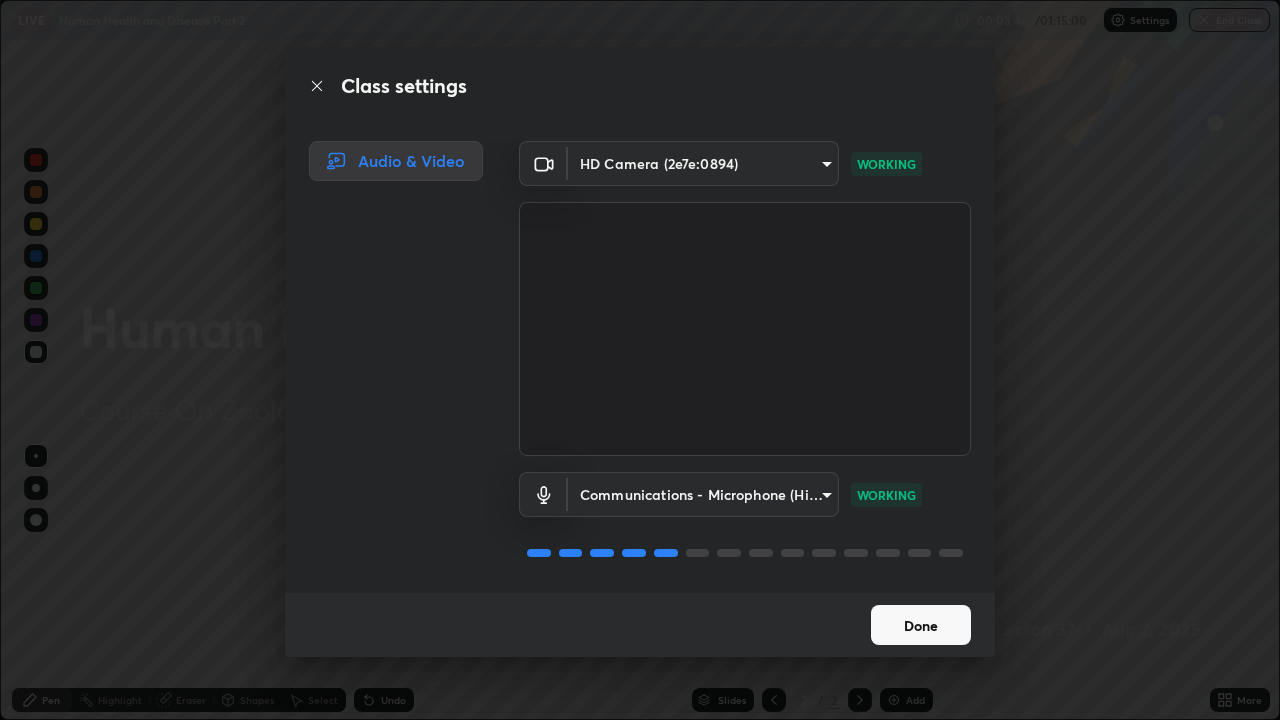 click on "Done" at bounding box center (921, 625) 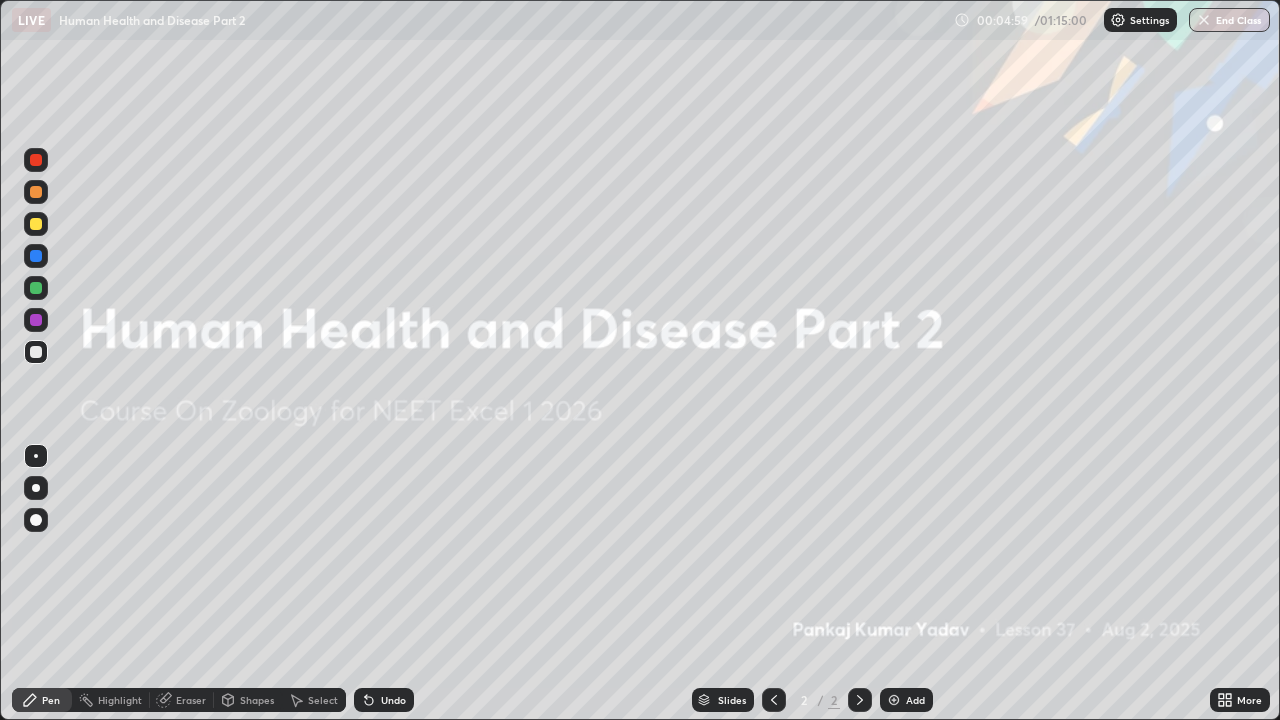 click 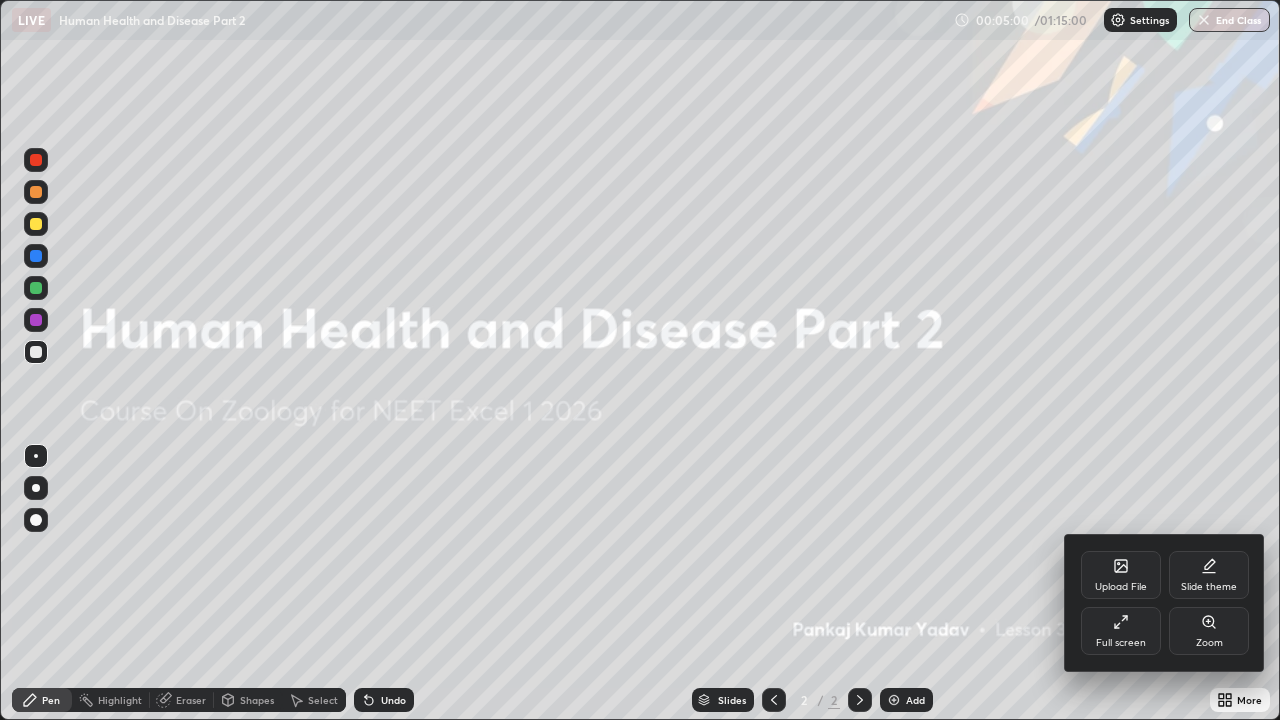 click on "Upload File" at bounding box center [1121, 575] 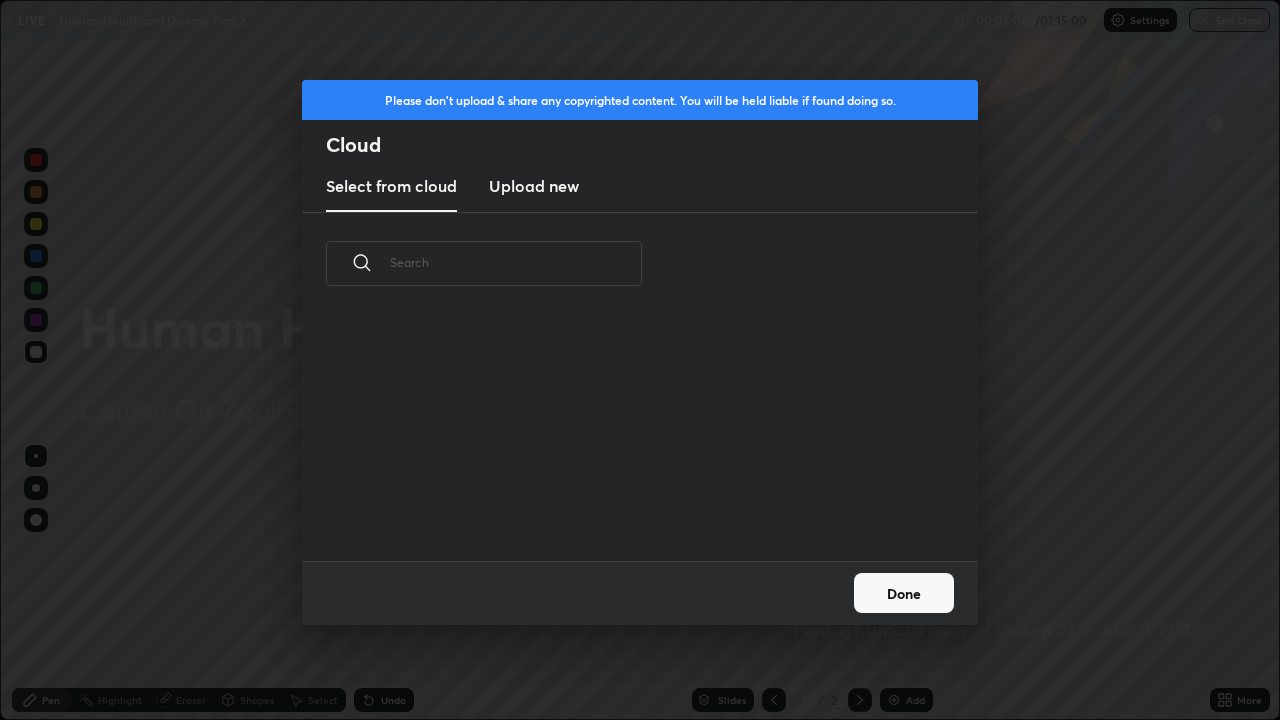 scroll, scrollTop: 7, scrollLeft: 11, axis: both 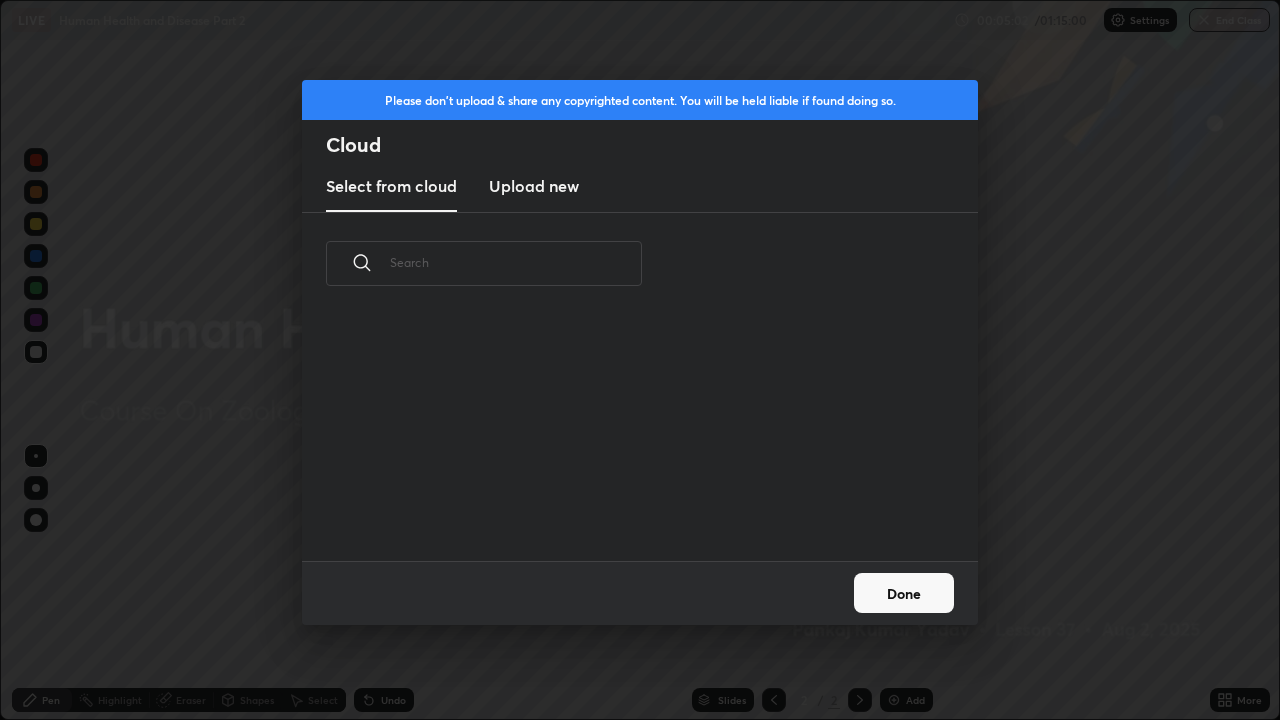 click on "Upload new" at bounding box center [534, 186] 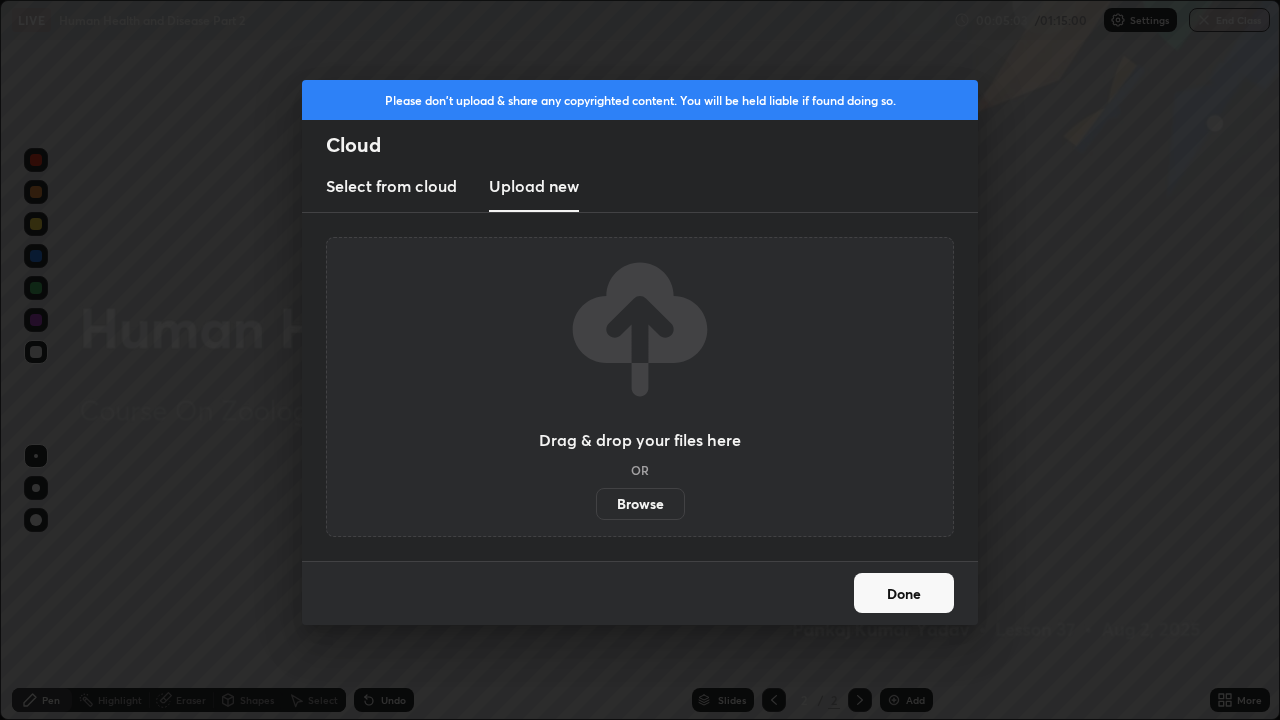 click on "Browse" at bounding box center (640, 504) 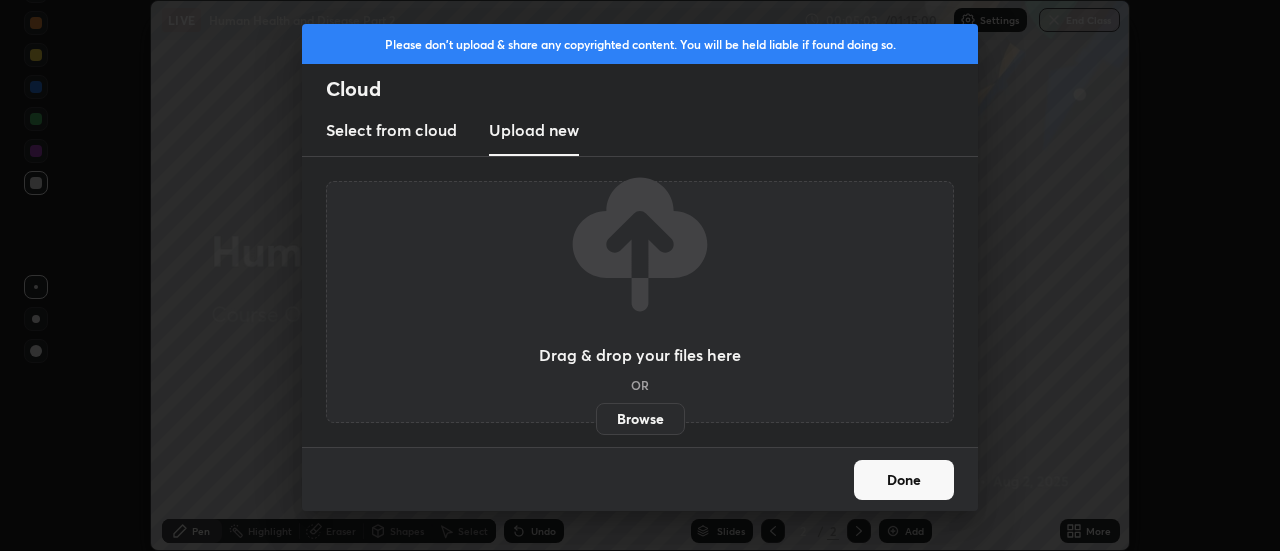scroll, scrollTop: 551, scrollLeft: 1280, axis: both 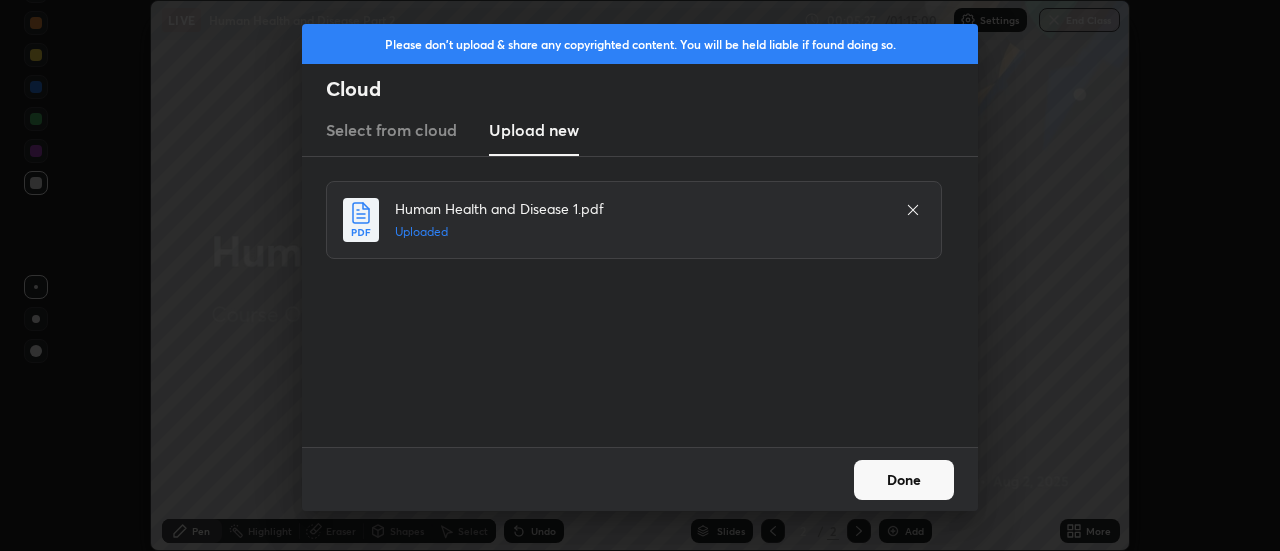 click on "Done" at bounding box center (904, 480) 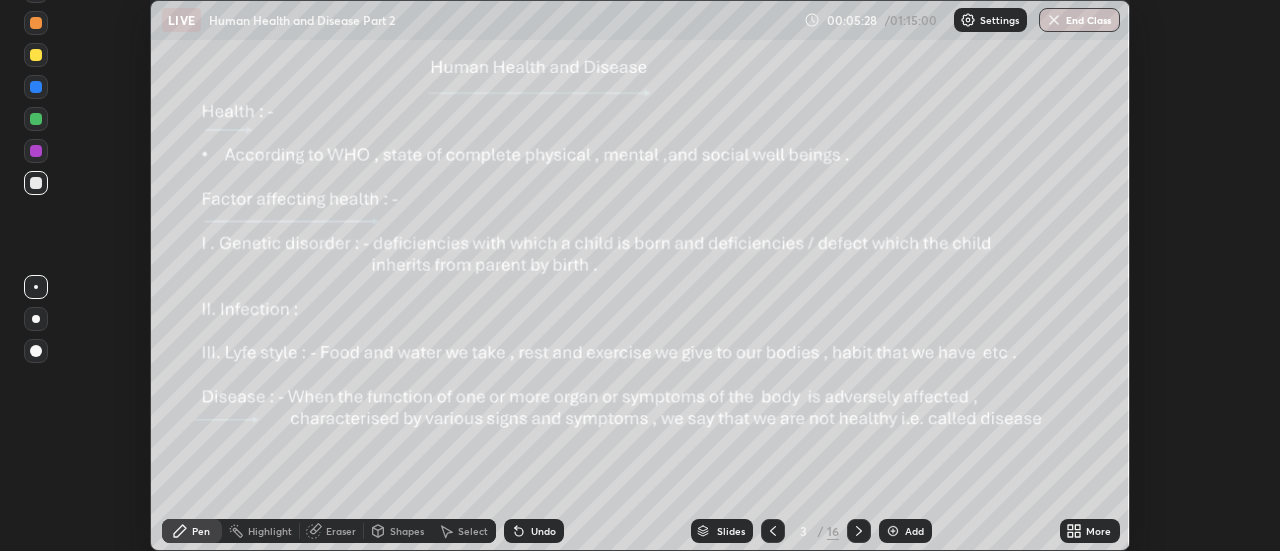 click on "Slides" at bounding box center [731, 531] 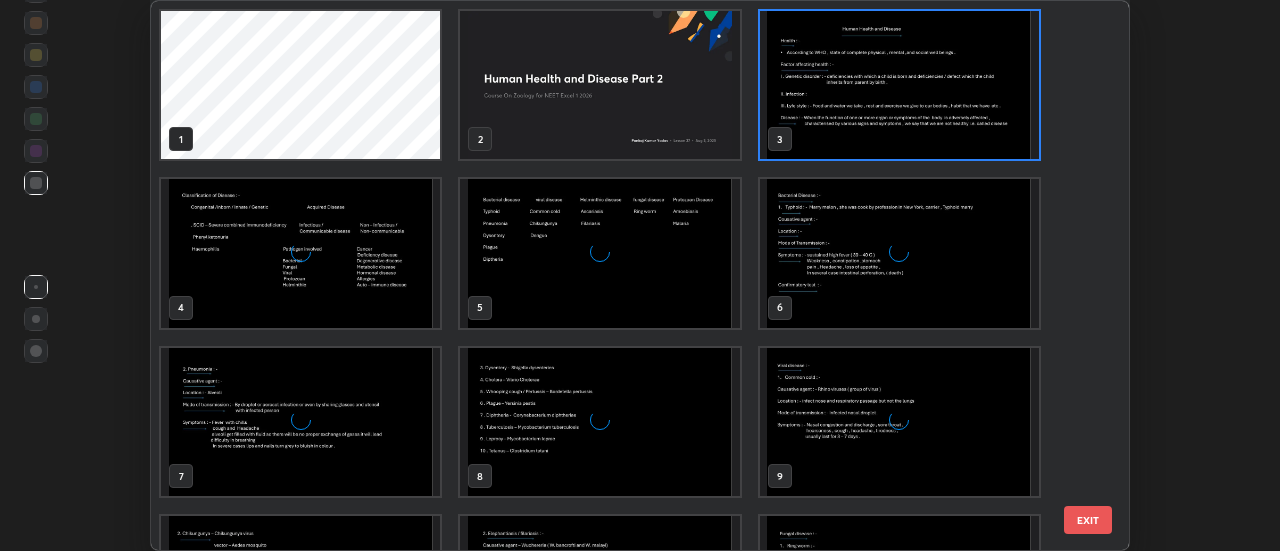 scroll, scrollTop: 7, scrollLeft: 11, axis: both 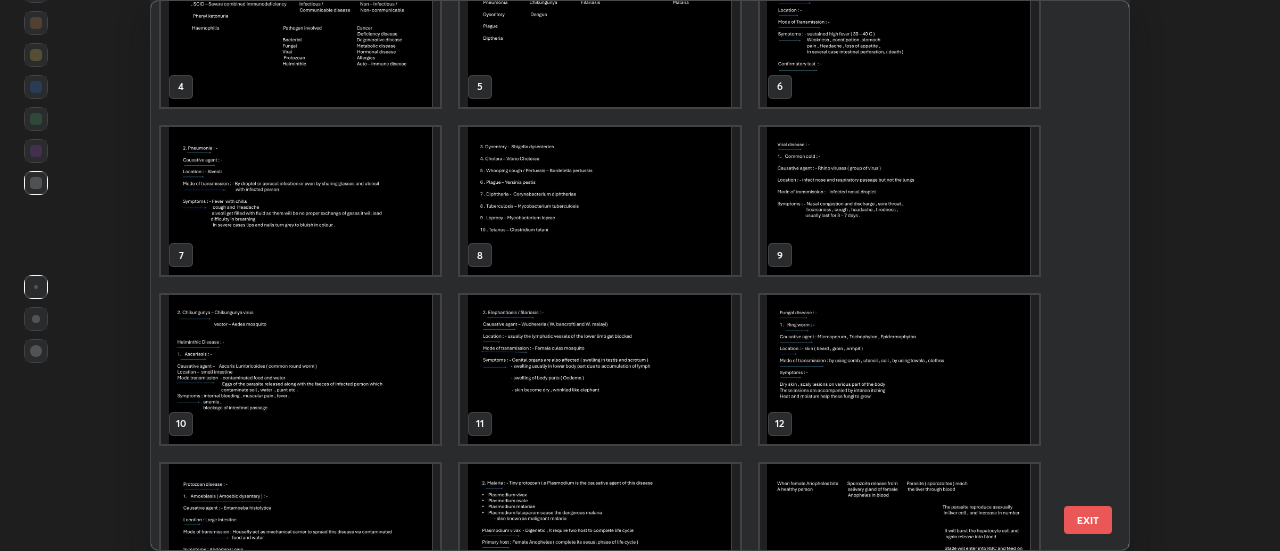 click at bounding box center (300, 369) 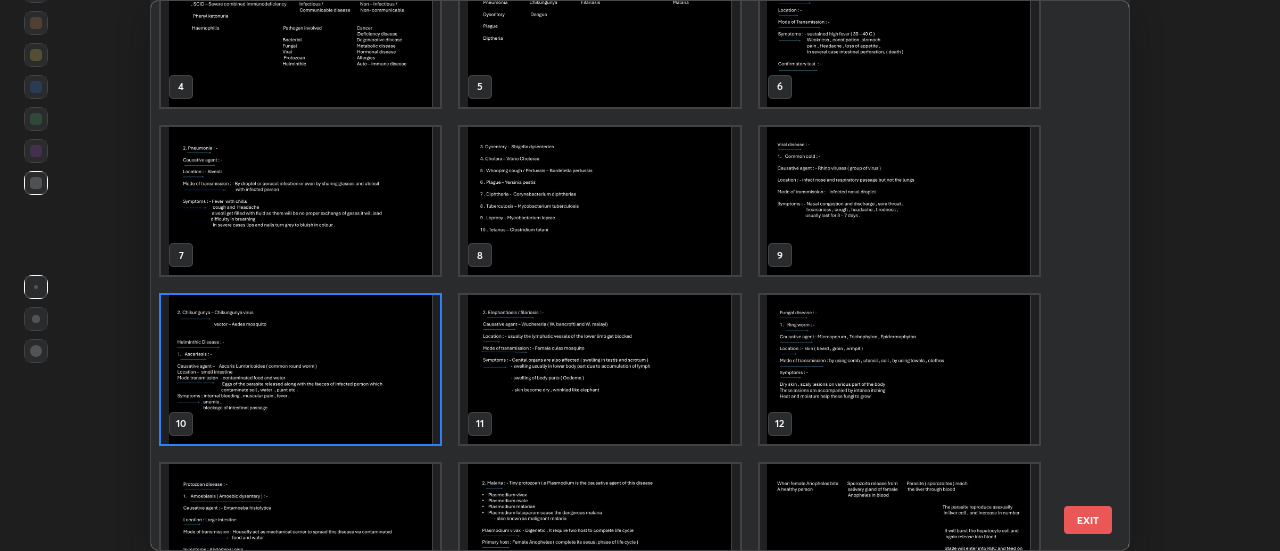 click at bounding box center (300, 369) 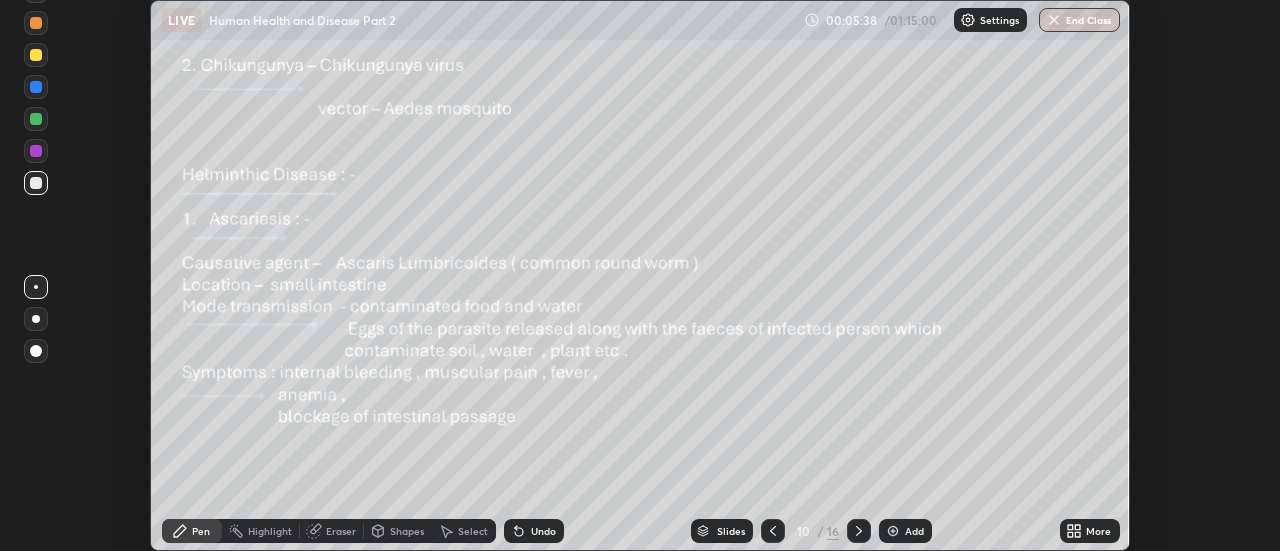 click 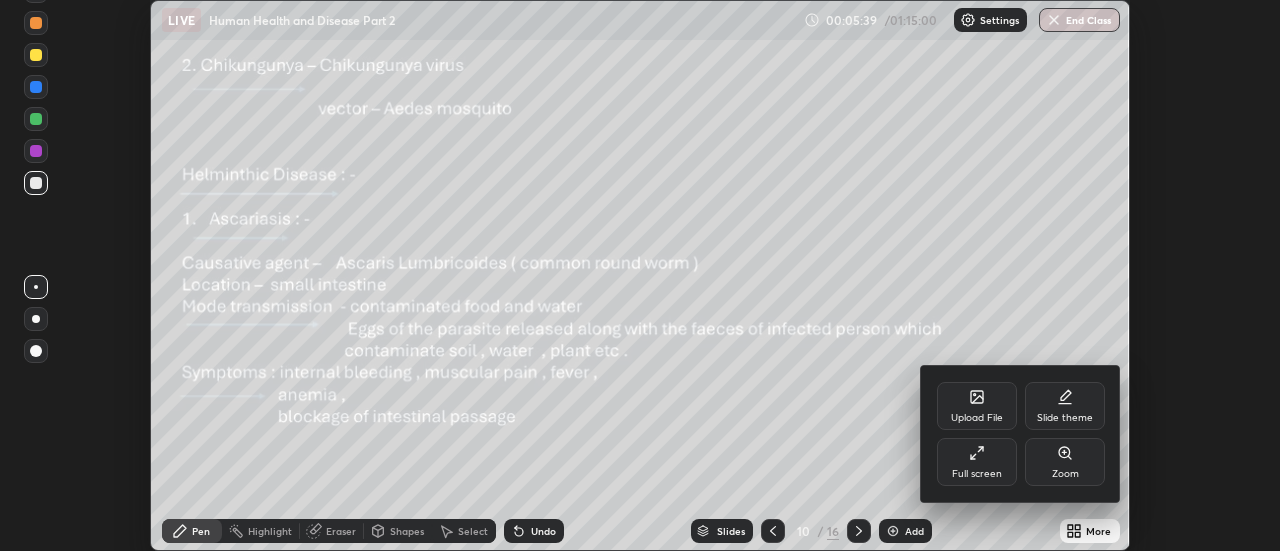 click on "Full screen" at bounding box center [977, 462] 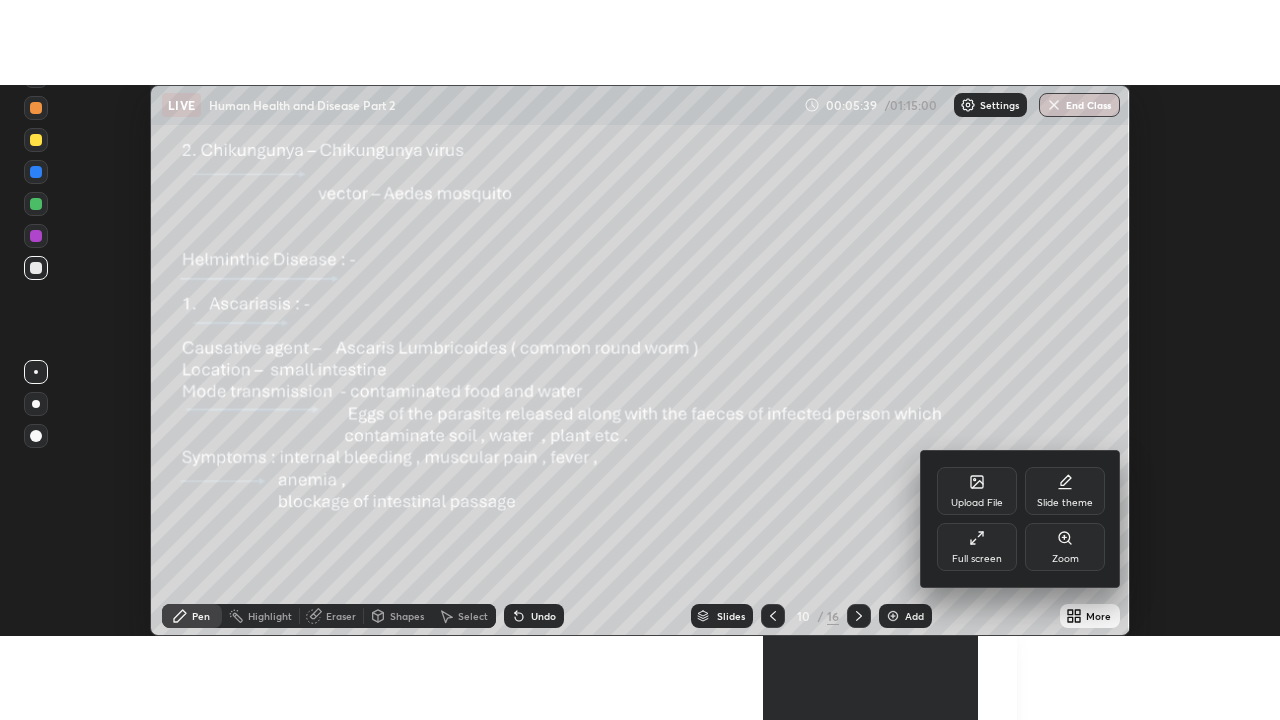 scroll, scrollTop: 99280, scrollLeft: 98720, axis: both 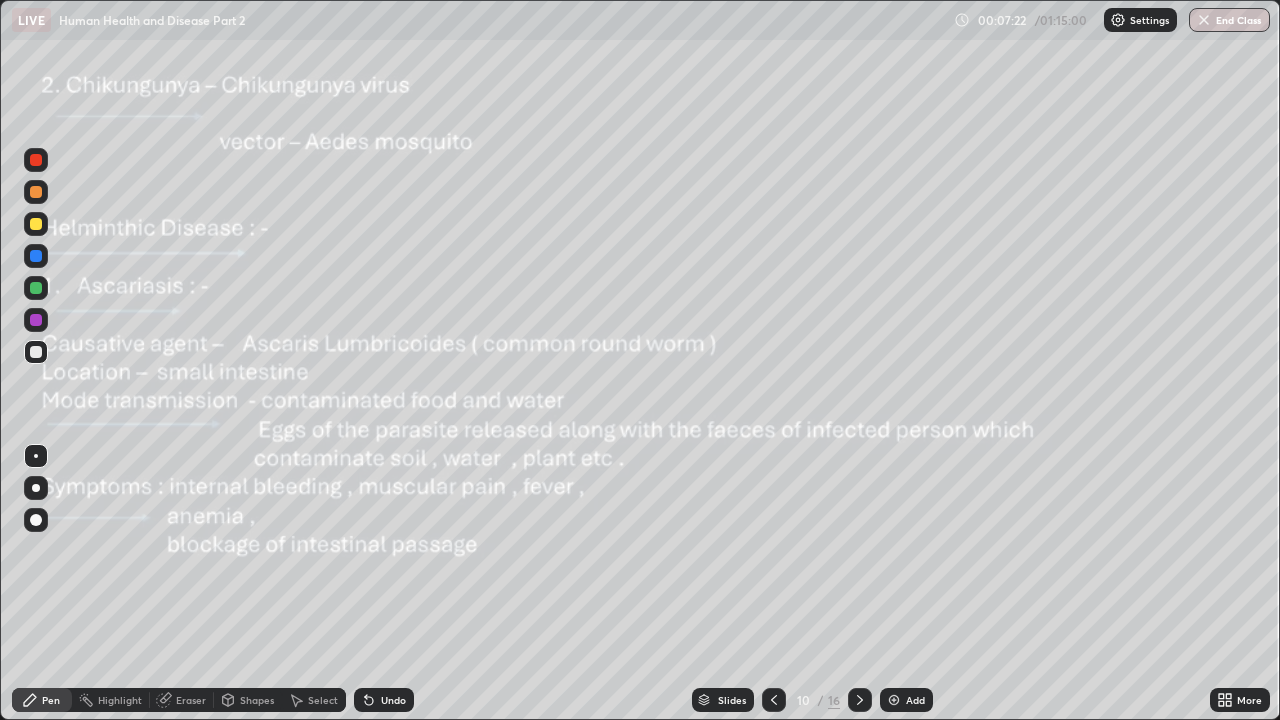 click at bounding box center [36, 224] 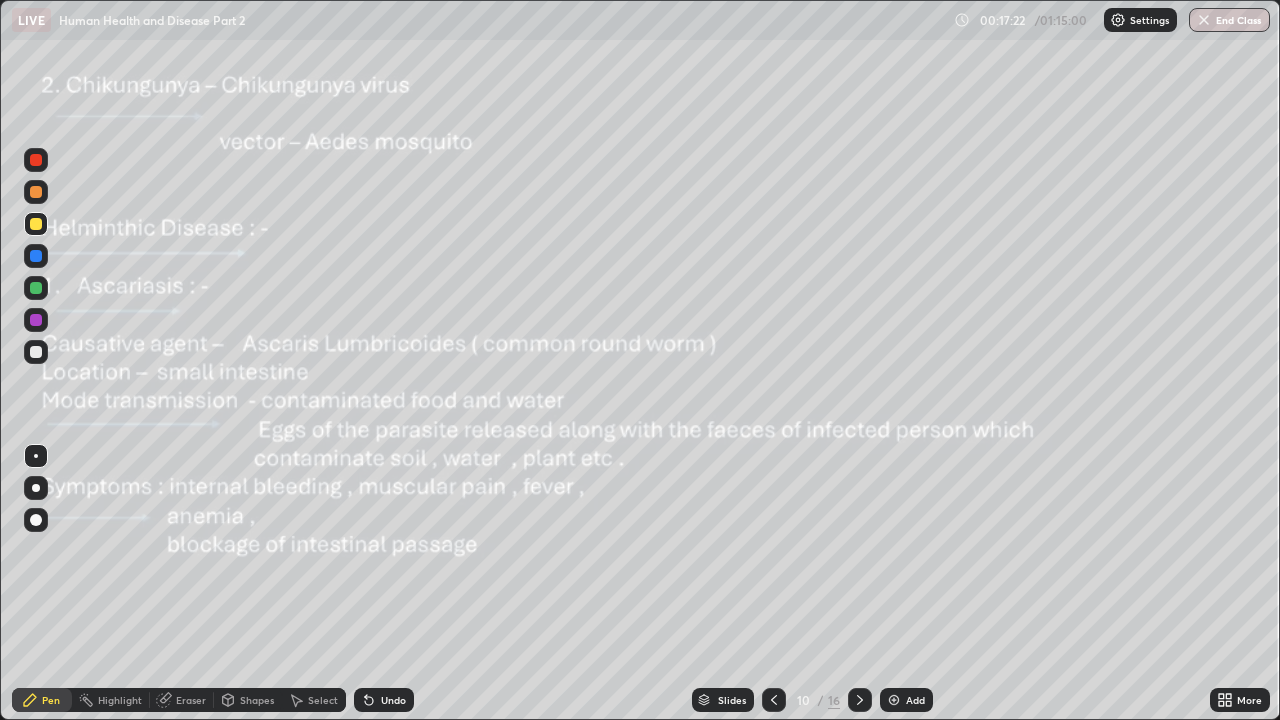 click 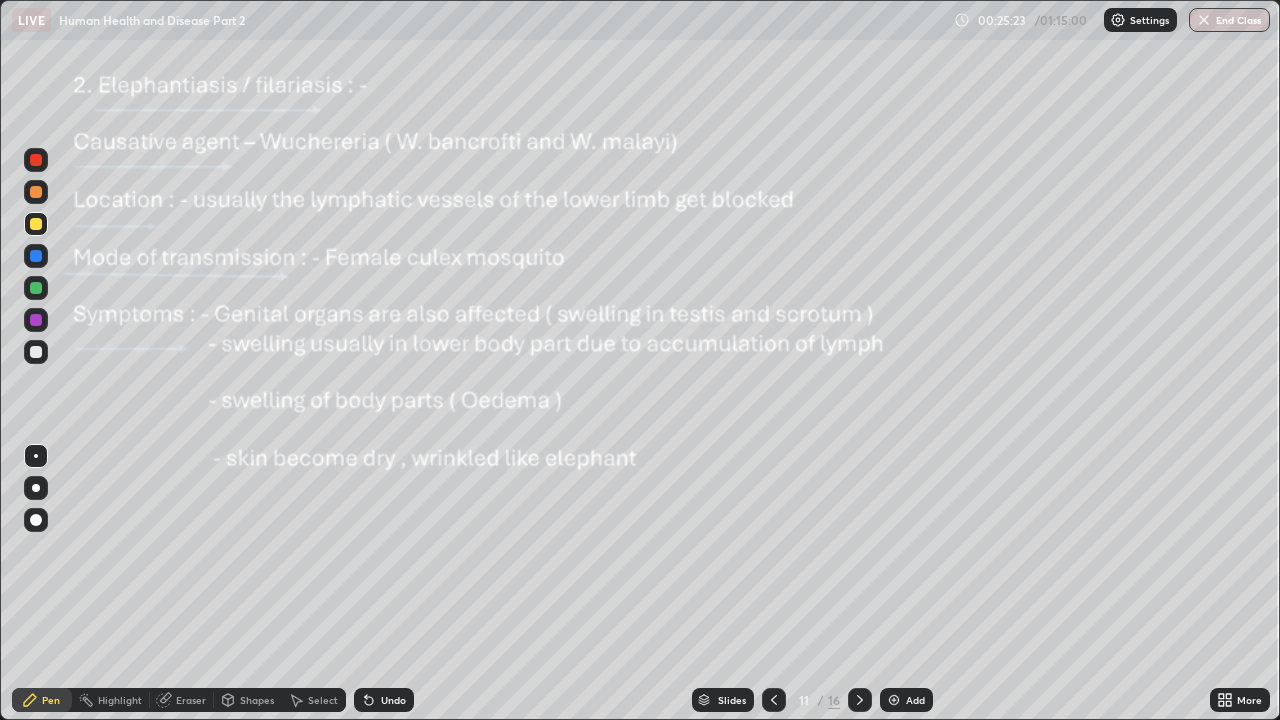 click 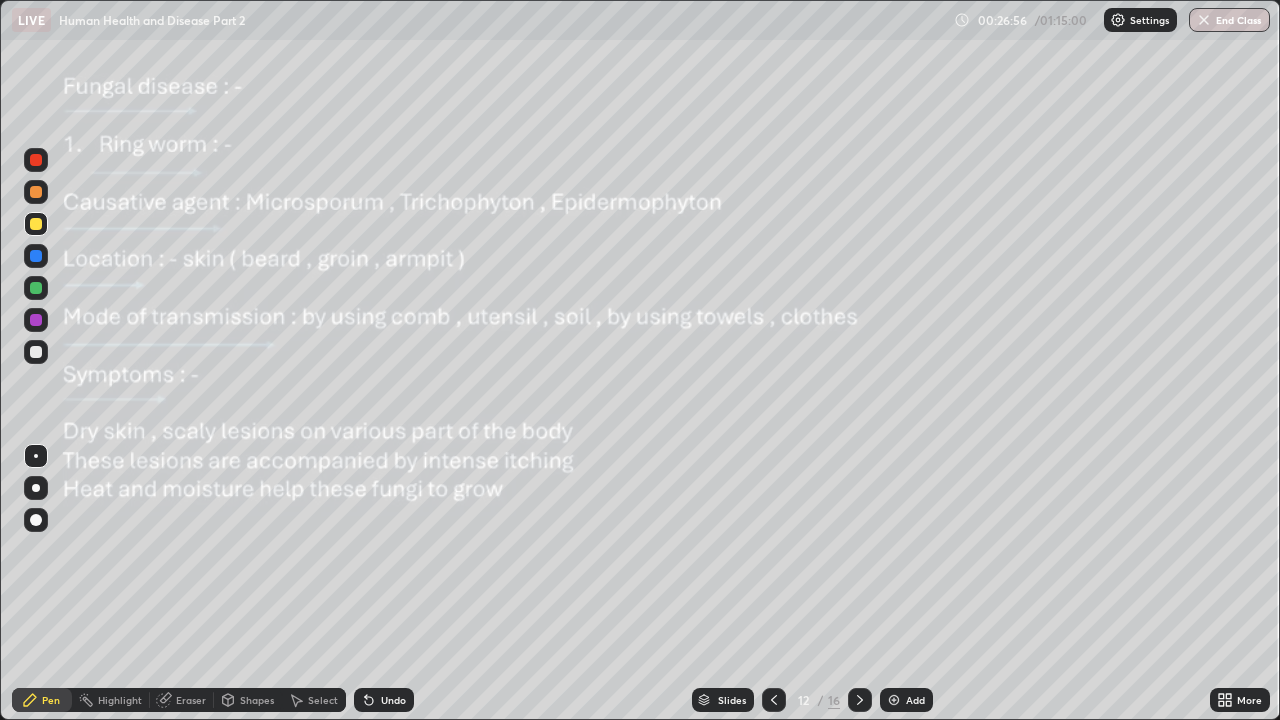 click at bounding box center (36, 160) 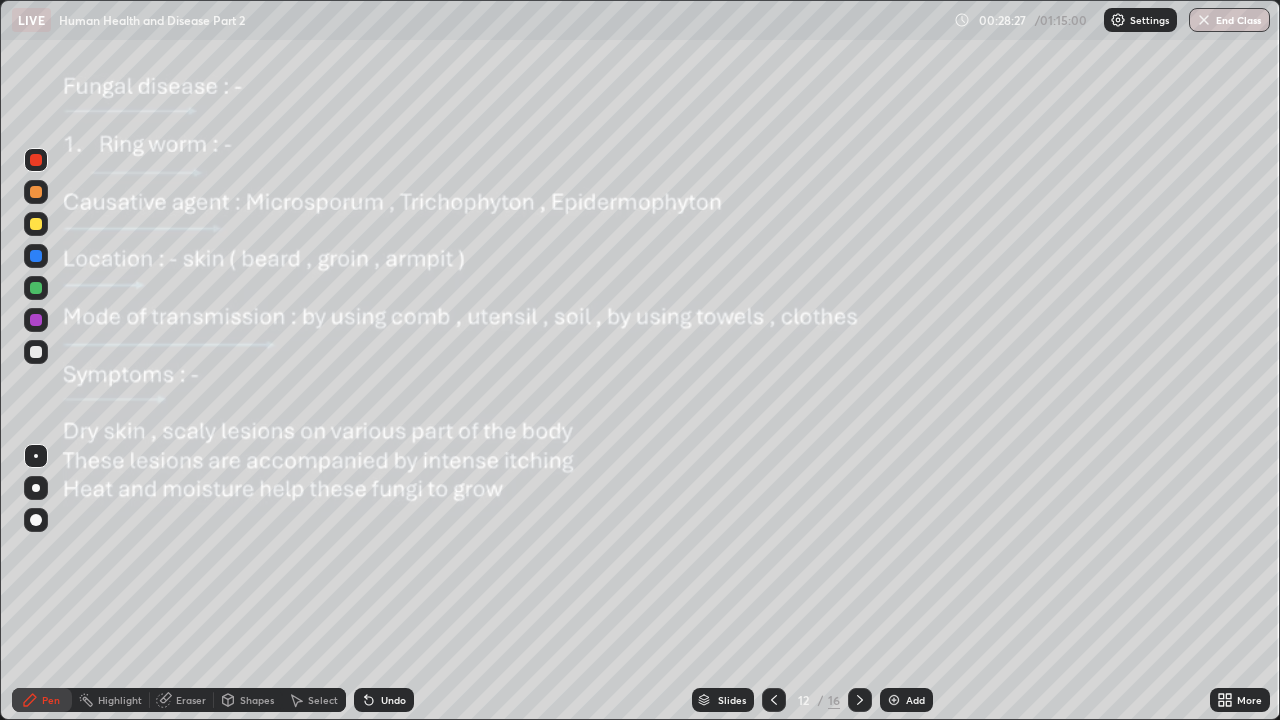 click at bounding box center [36, 456] 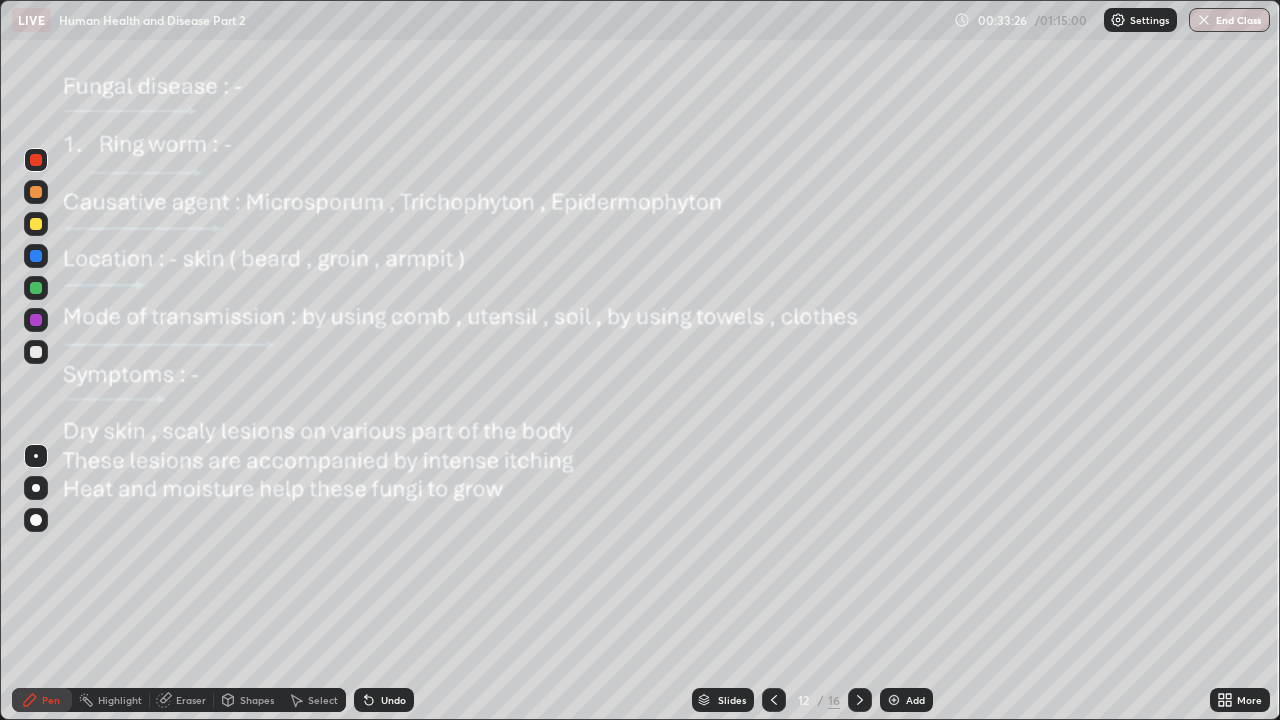 click at bounding box center (860, 700) 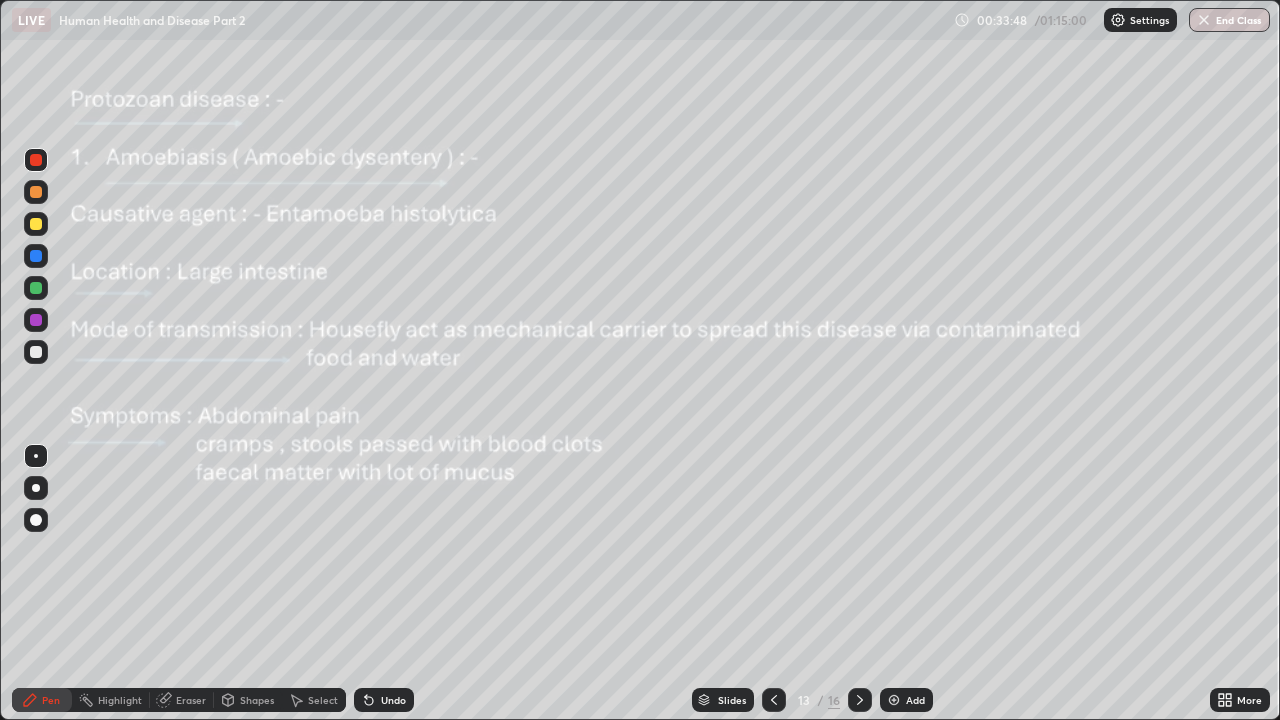 click at bounding box center (36, 192) 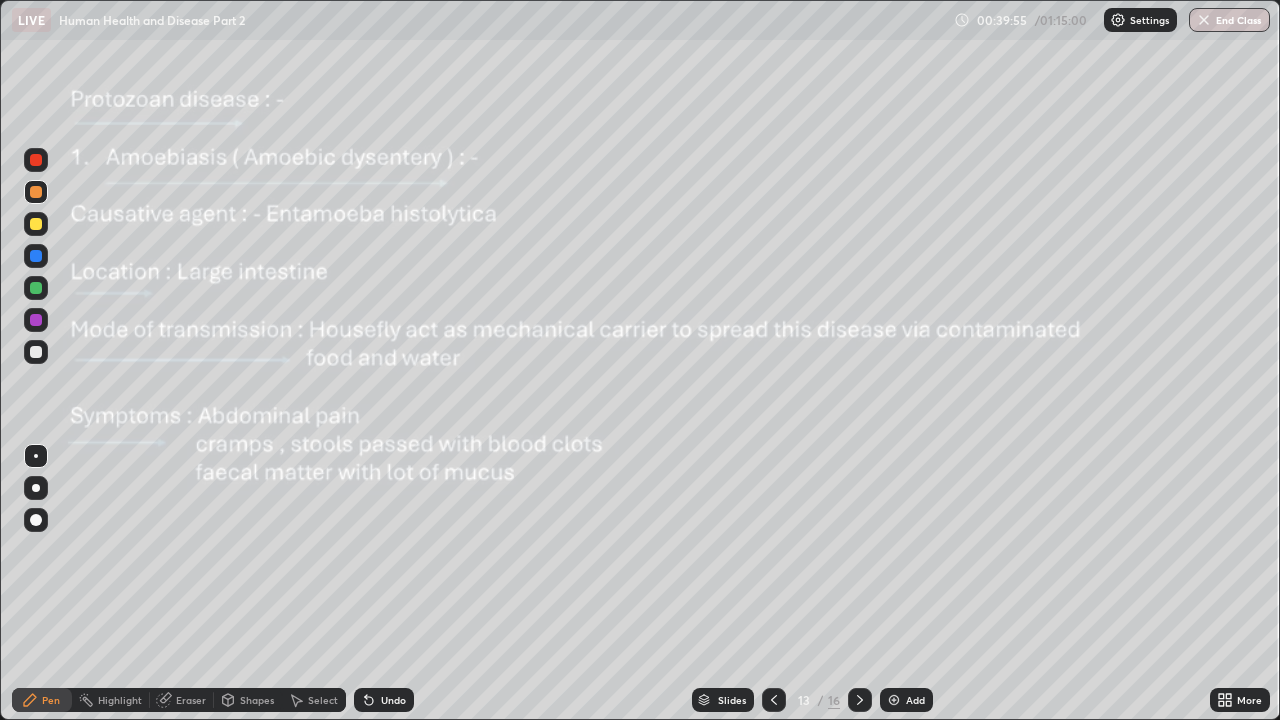 click 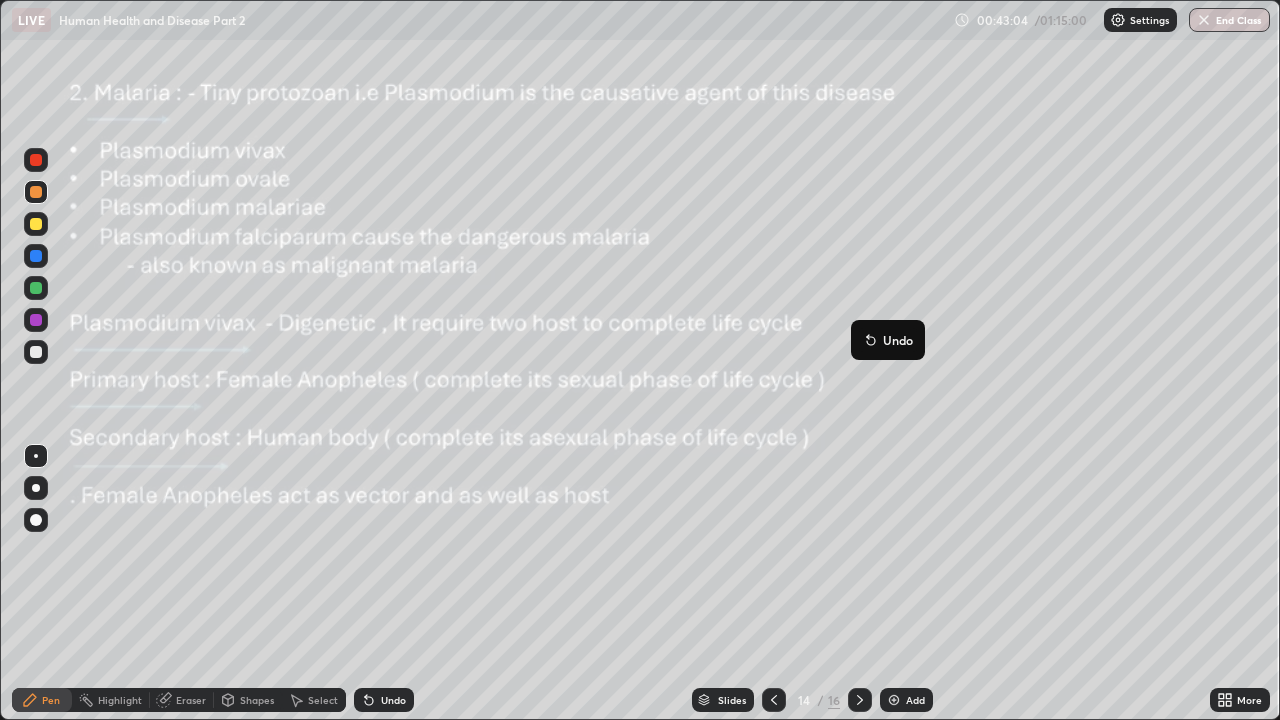 click on "Undo" at bounding box center (888, 340) 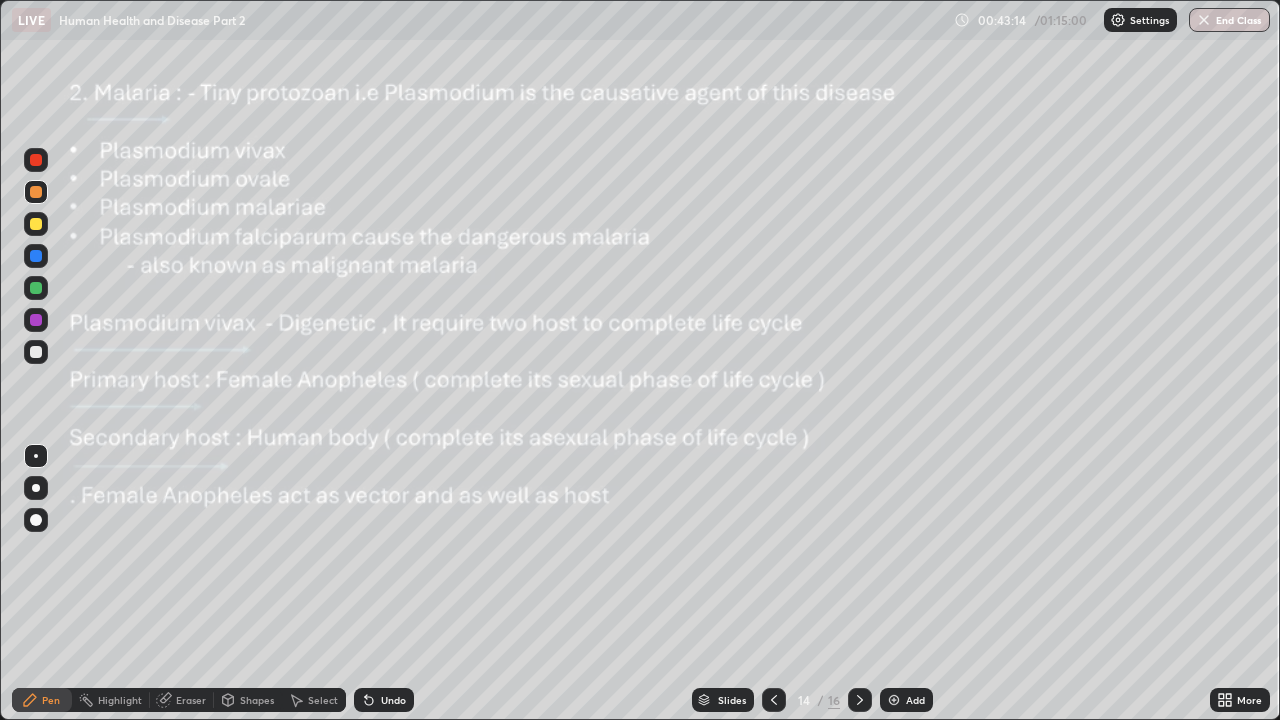click at bounding box center (36, 224) 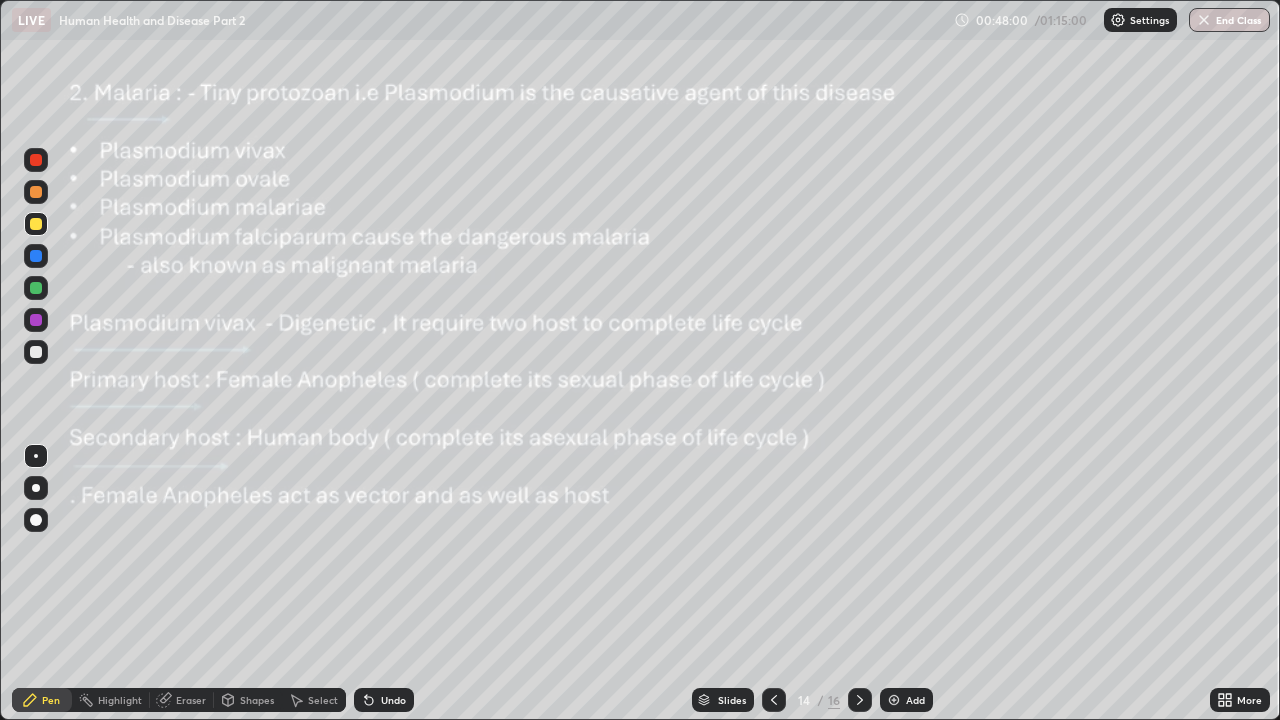 click 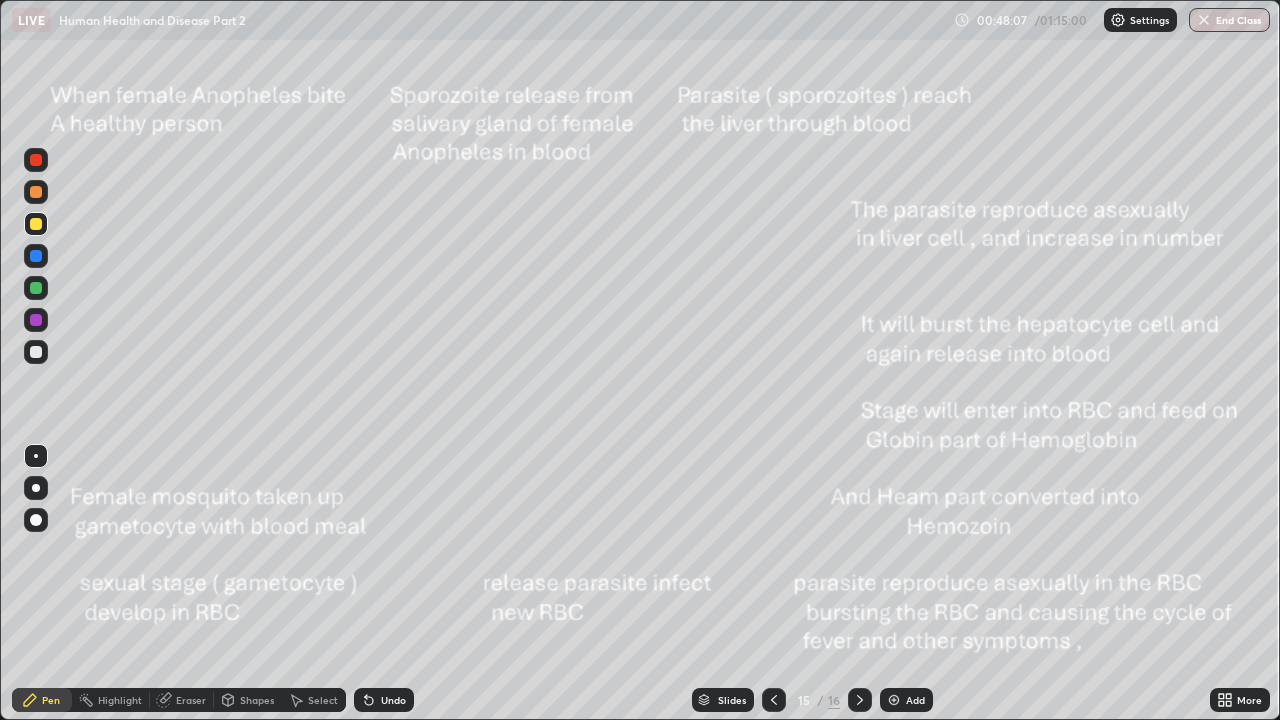 click 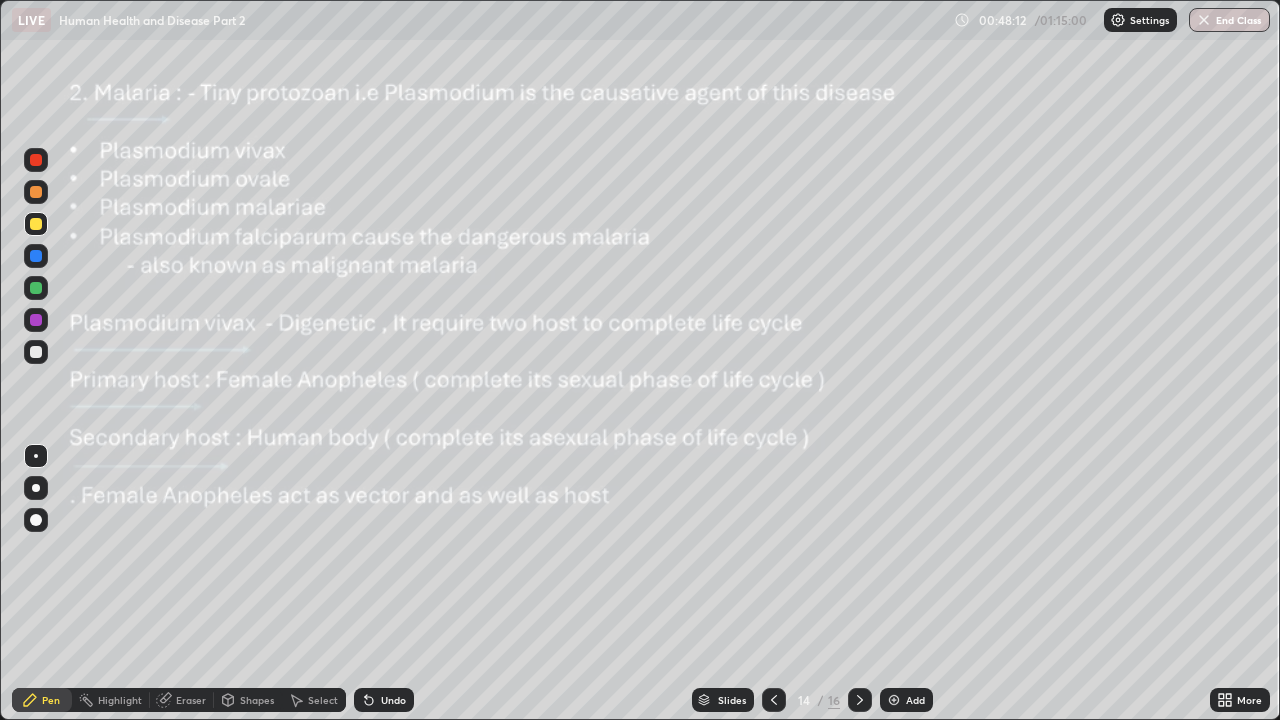 click at bounding box center [36, 192] 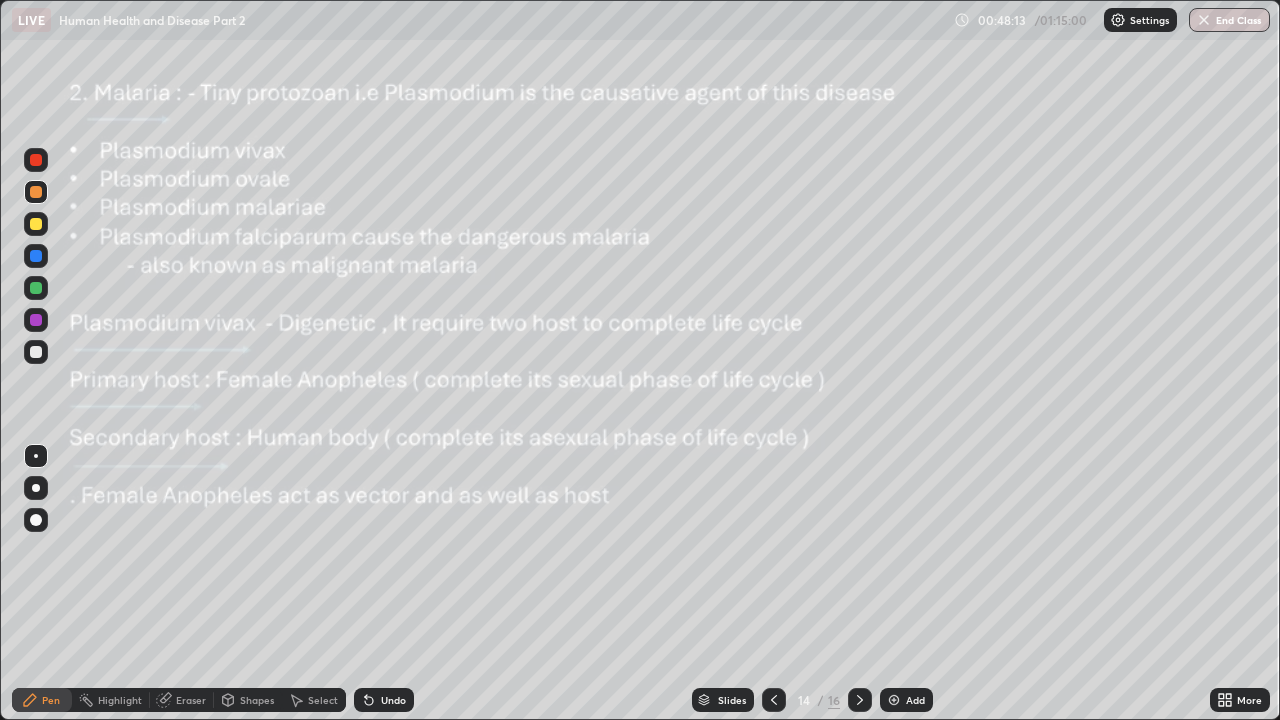 click at bounding box center (36, 488) 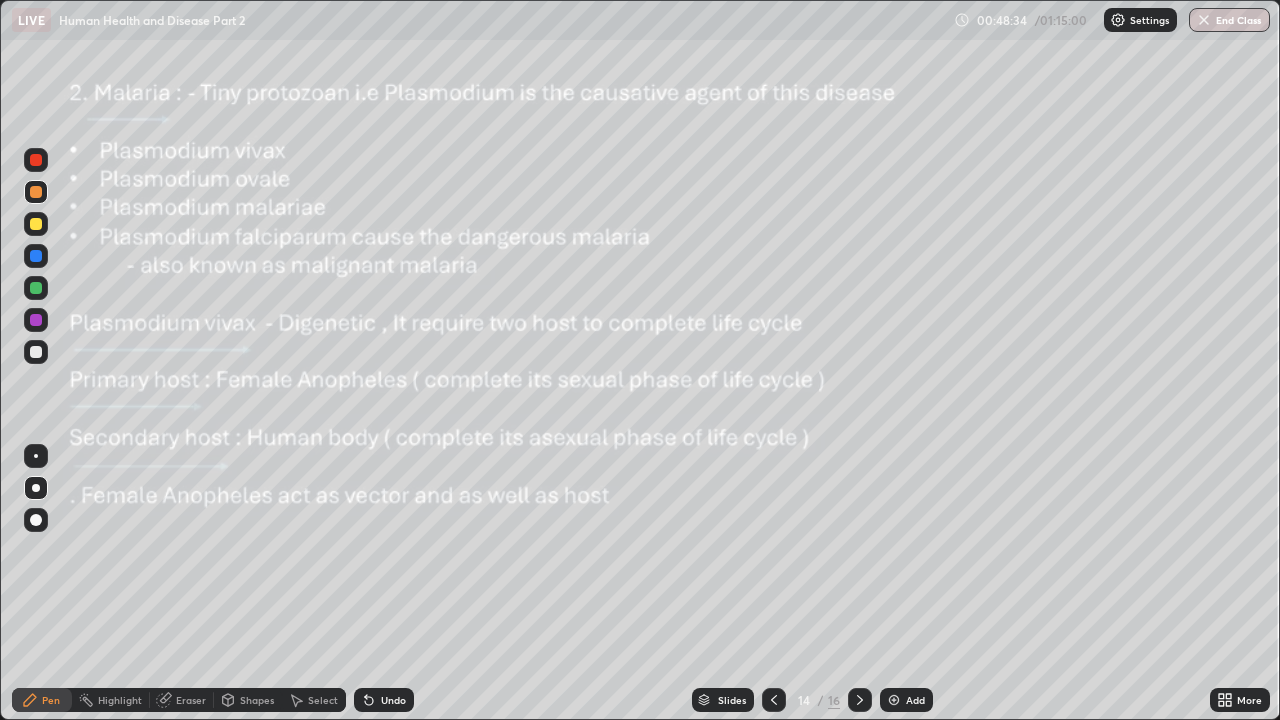 click 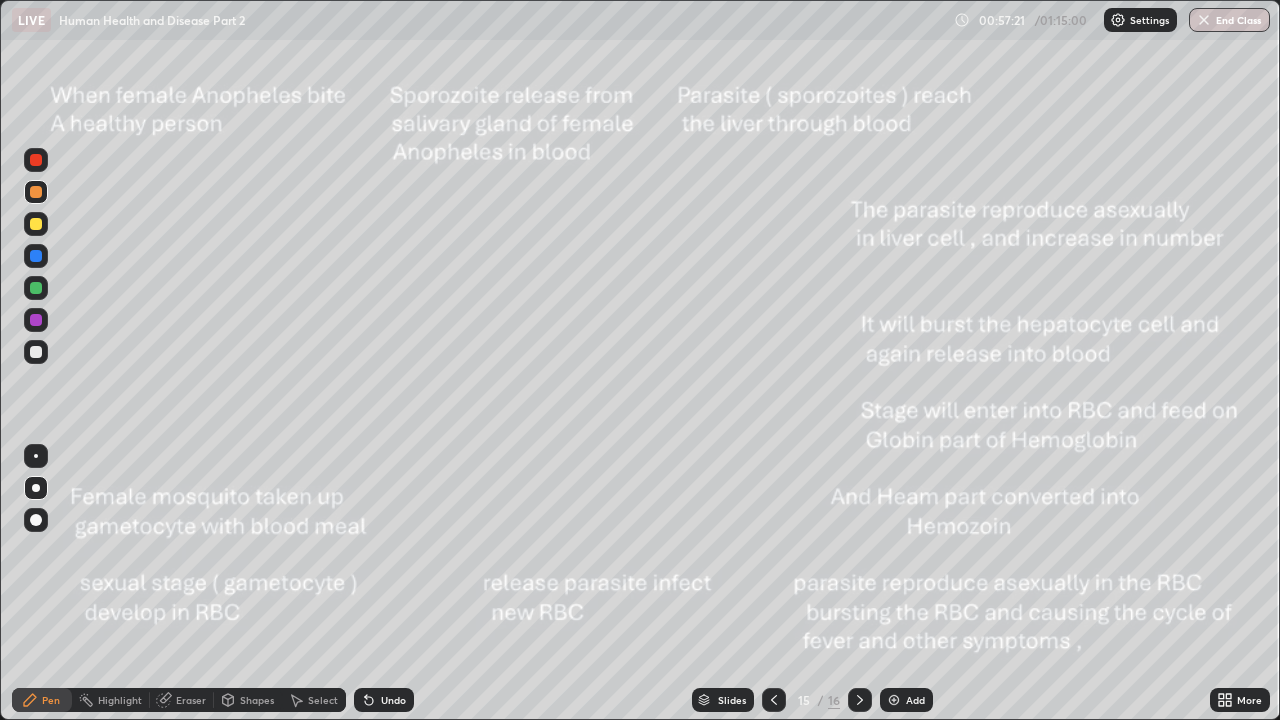 click at bounding box center [36, 160] 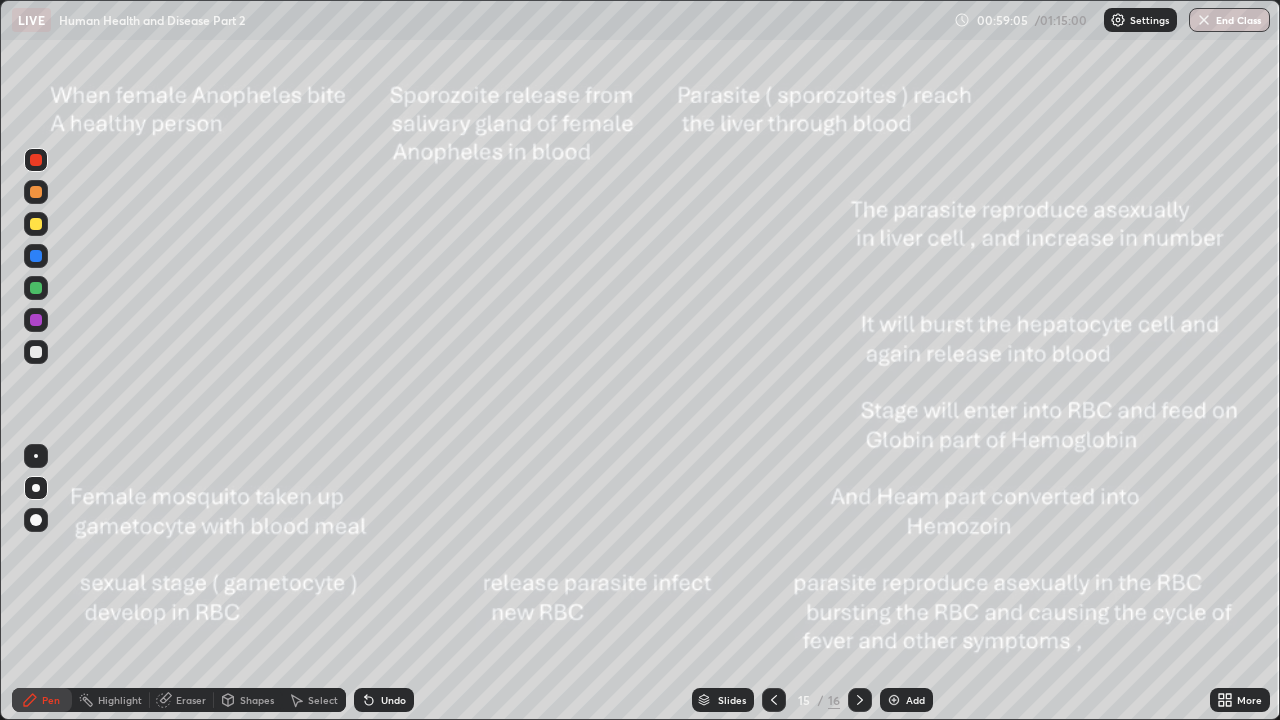 click at bounding box center [36, 352] 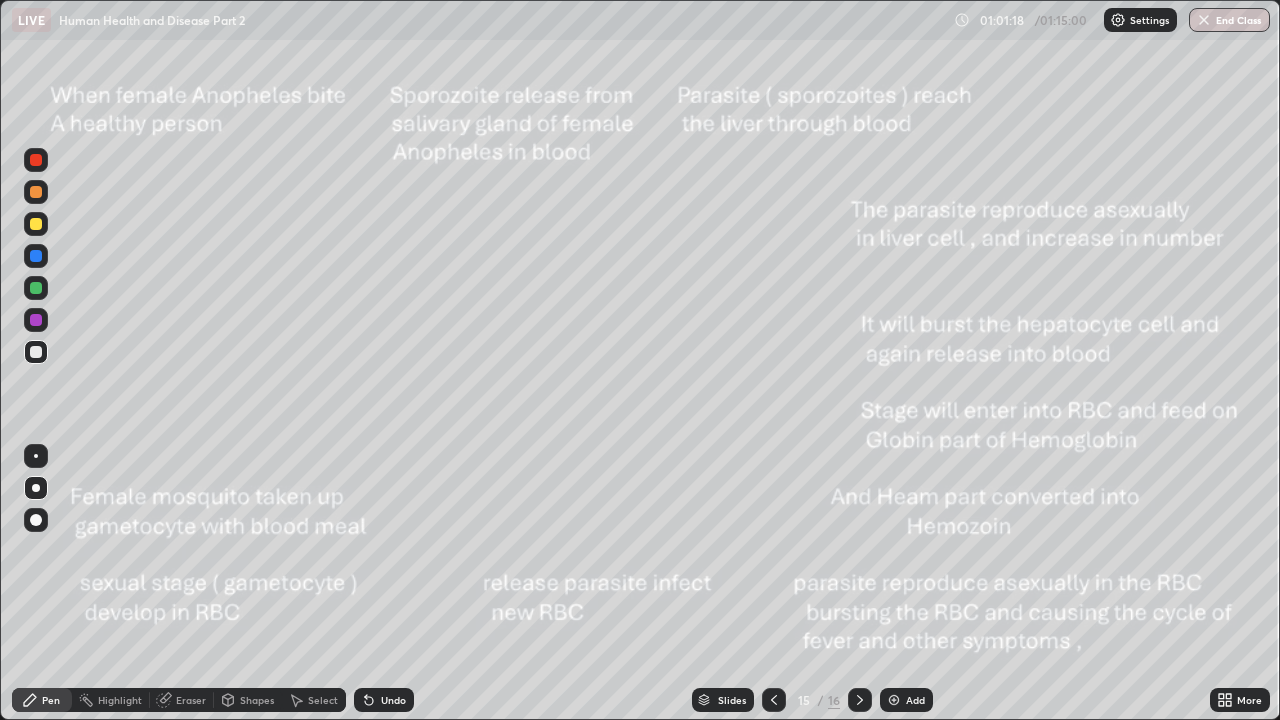 click at bounding box center (36, 256) 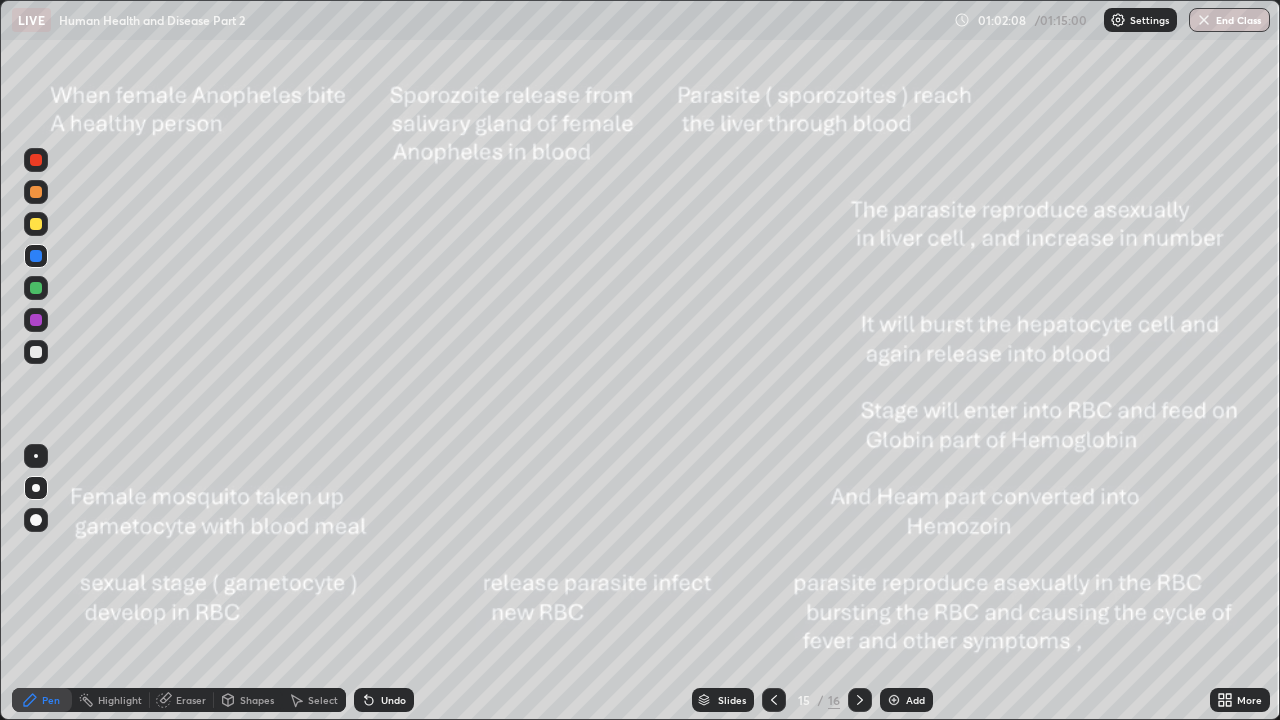 click on "Undo" at bounding box center [384, 700] 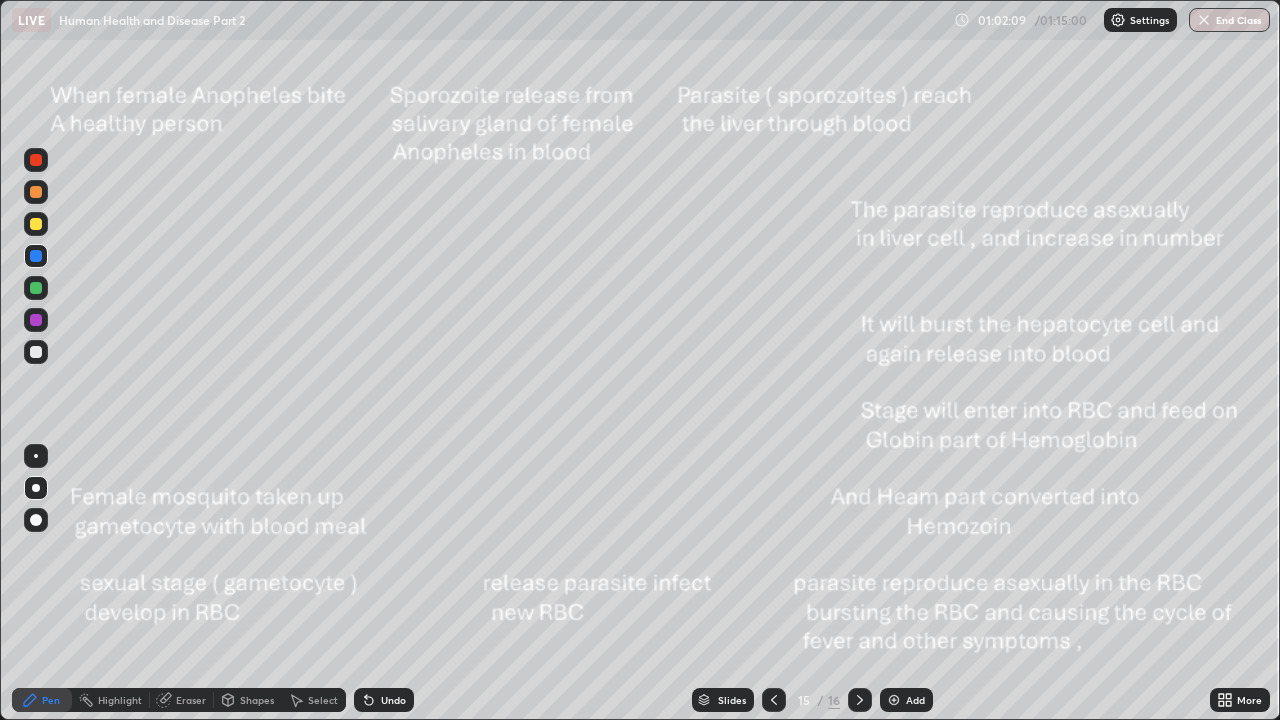 click 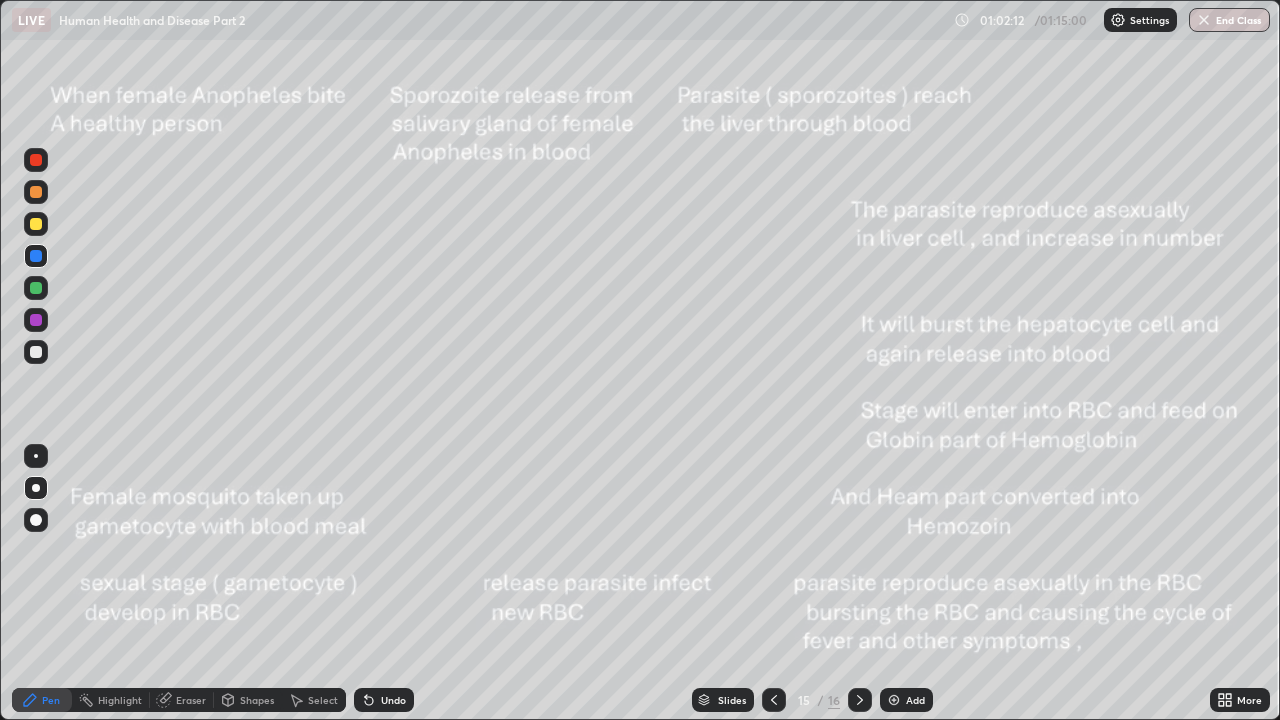 click on "Undo" at bounding box center (384, 700) 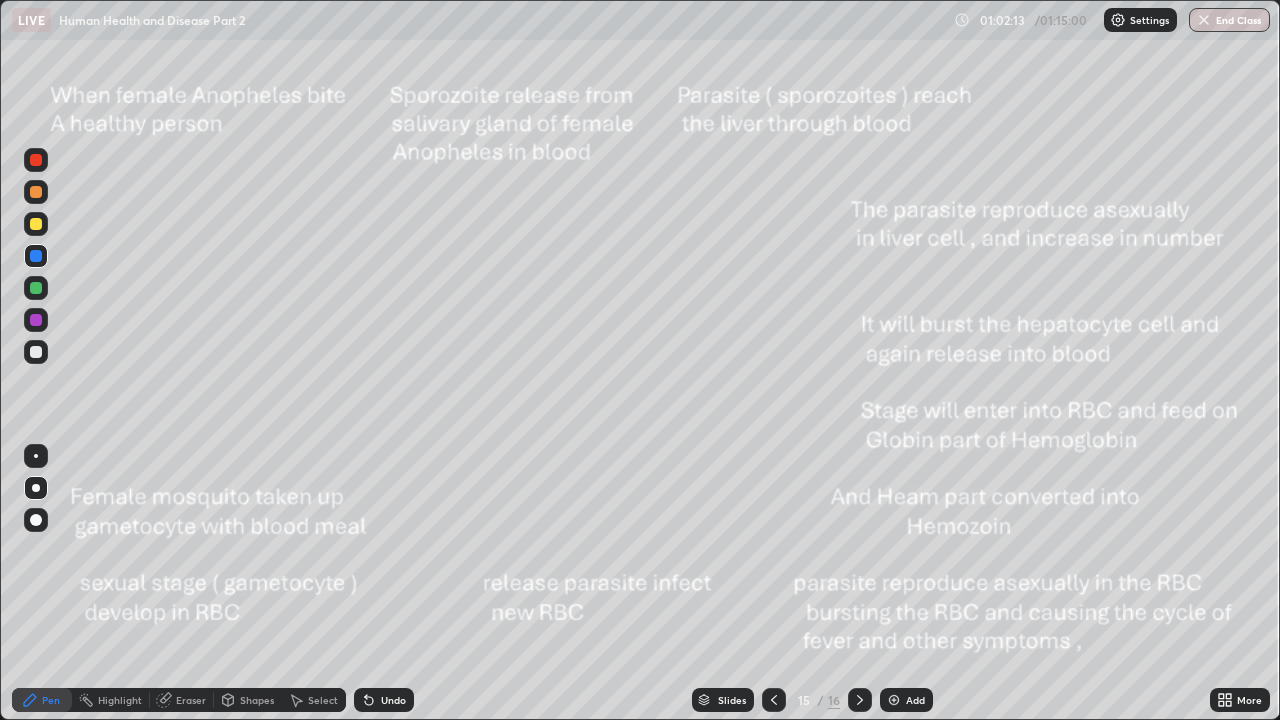 click on "Undo" at bounding box center (393, 700) 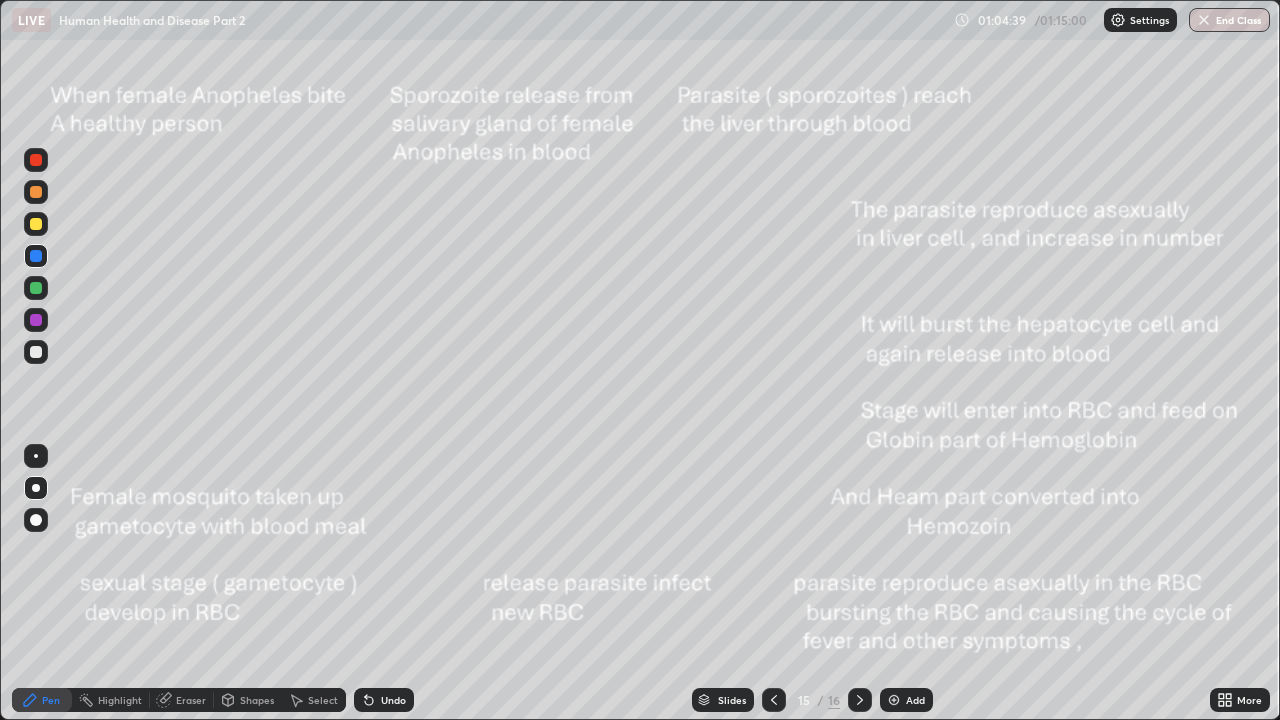 click at bounding box center [36, 320] 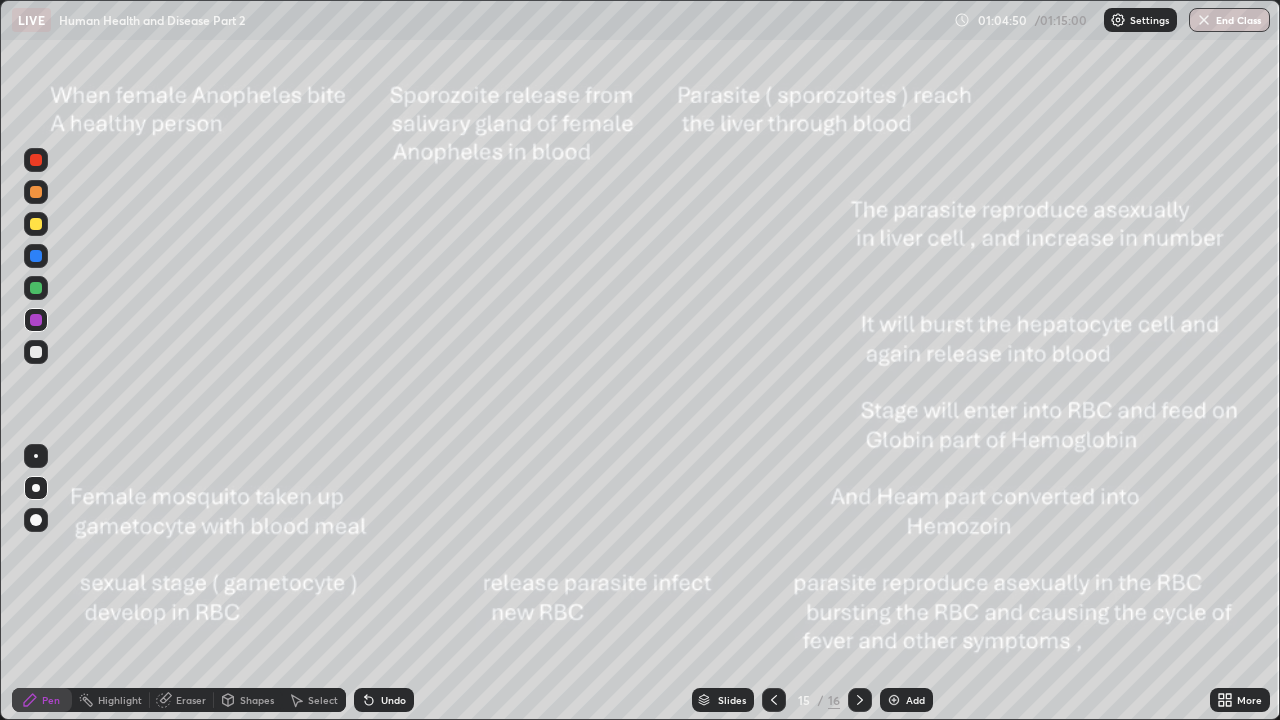 click at bounding box center (36, 456) 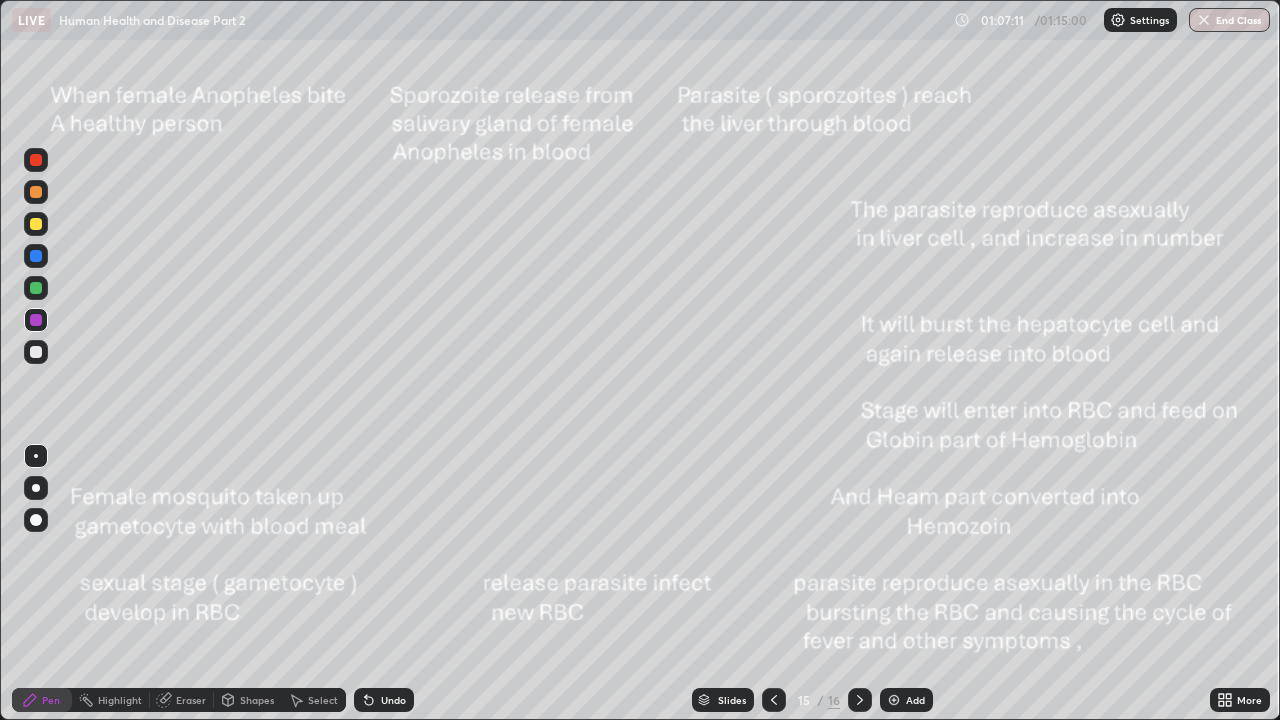 click on "Eraser" at bounding box center [191, 700] 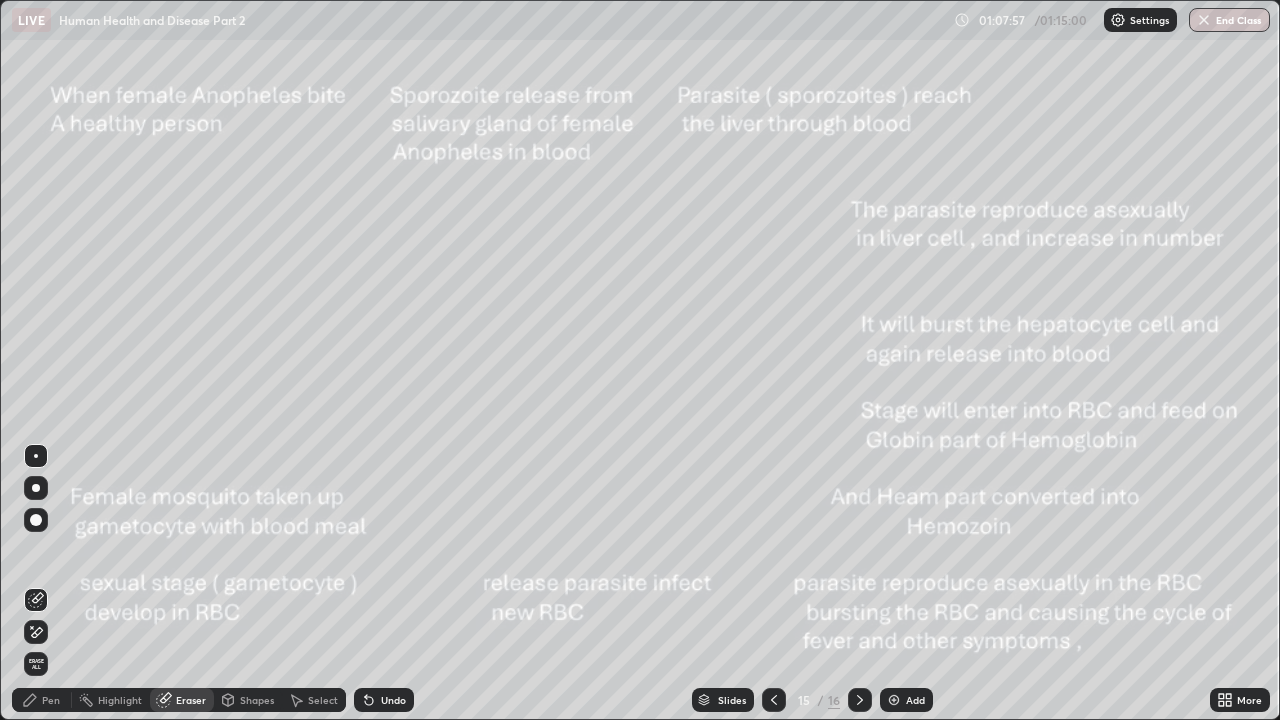 click on "Pen" at bounding box center (51, 700) 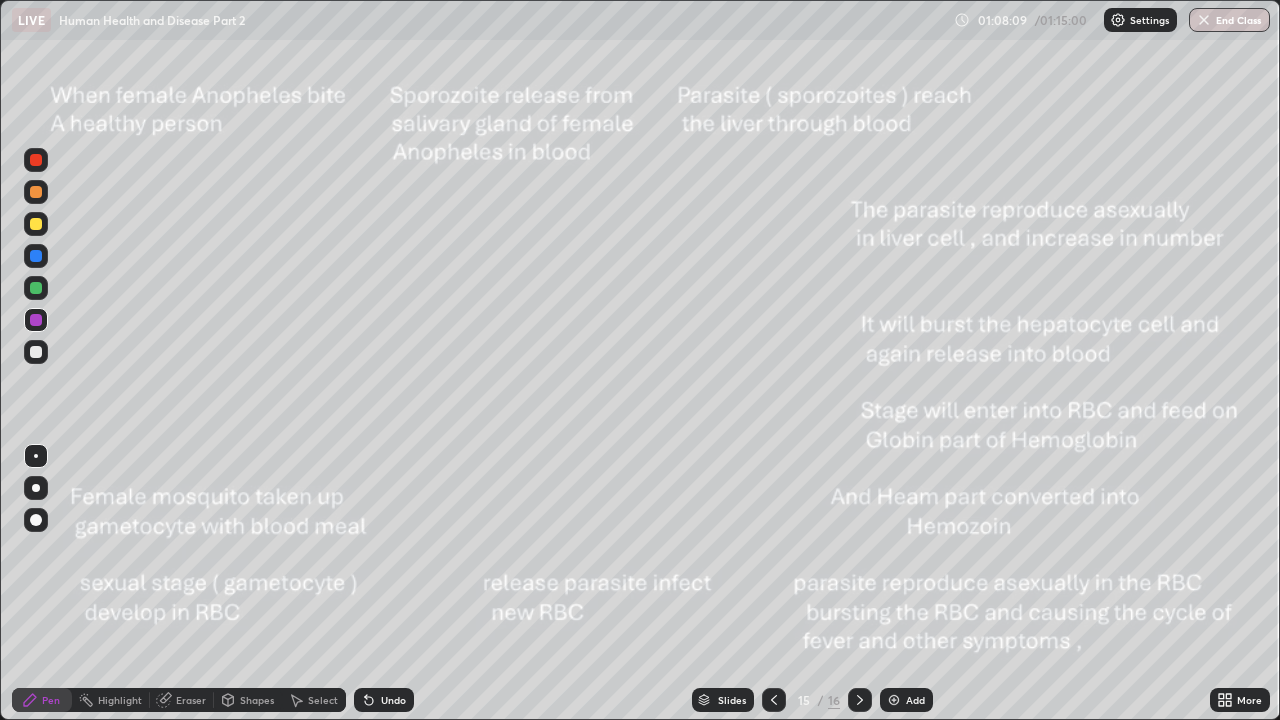 click at bounding box center [36, 456] 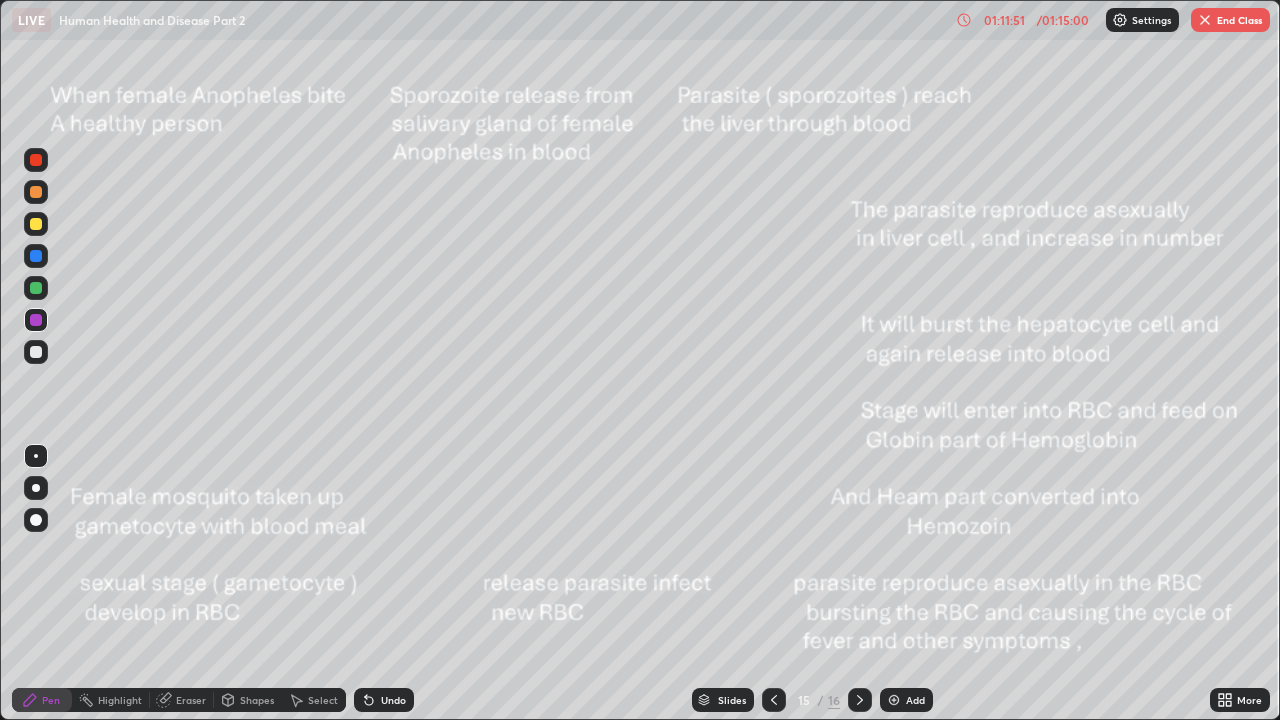 click on "End Class" at bounding box center [1230, 20] 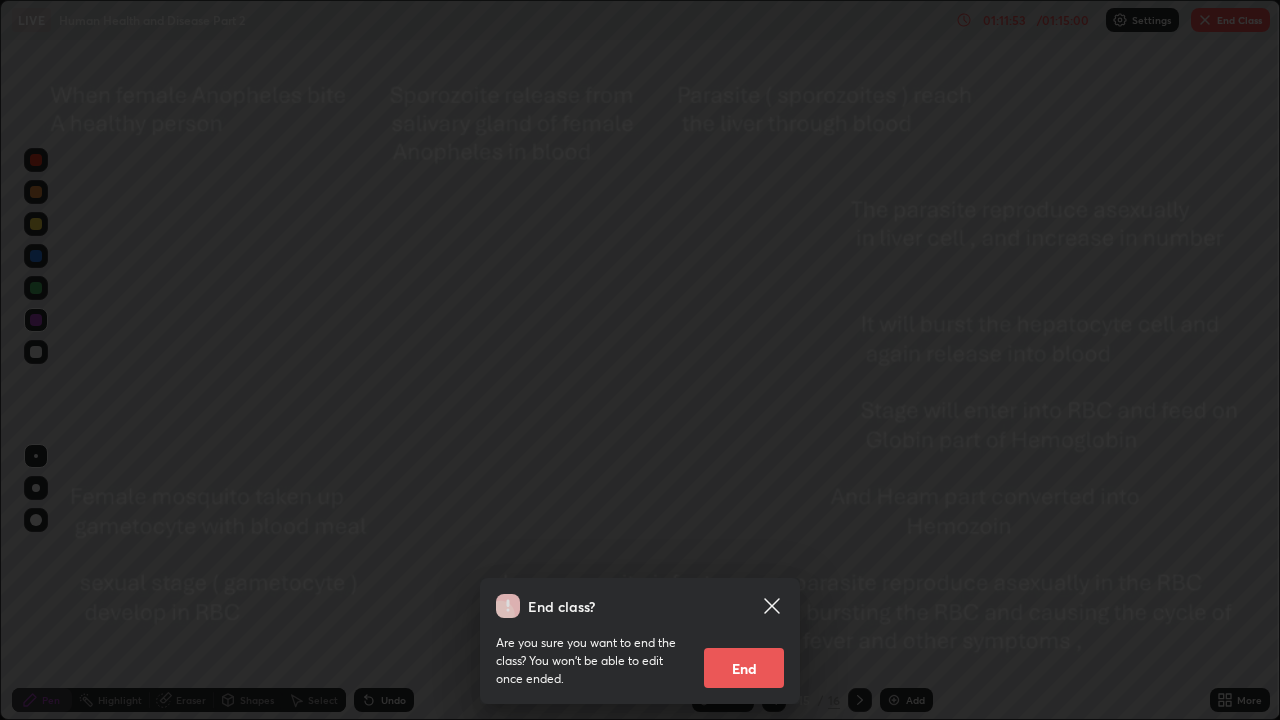 click on "End" at bounding box center (744, 668) 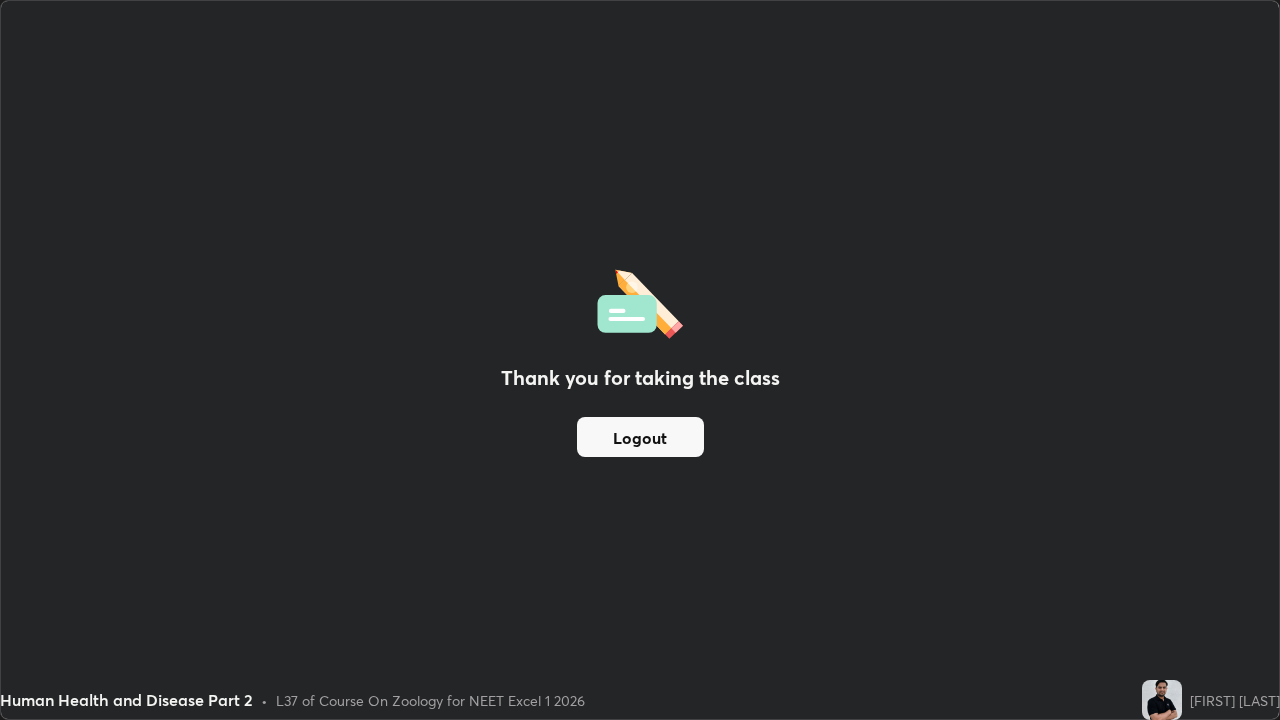 click on "Logout" at bounding box center (640, 437) 